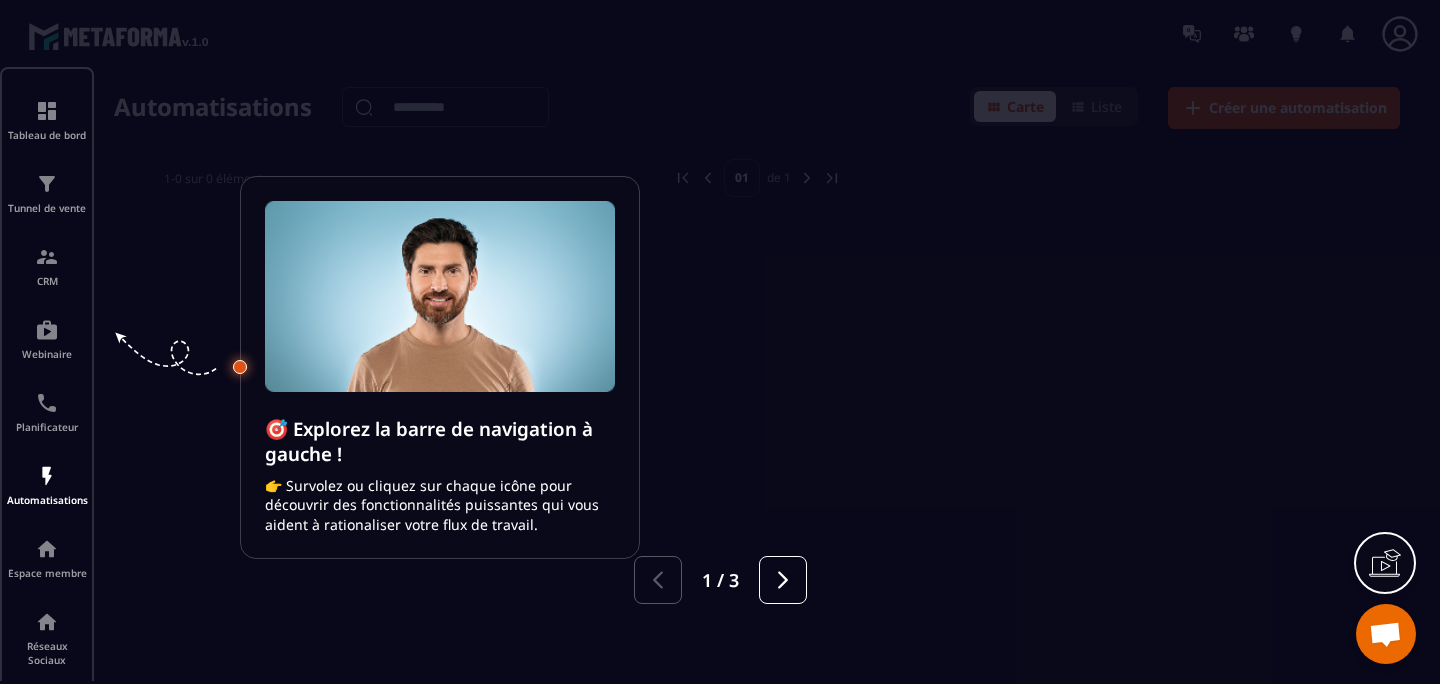 scroll, scrollTop: 0, scrollLeft: 0, axis: both 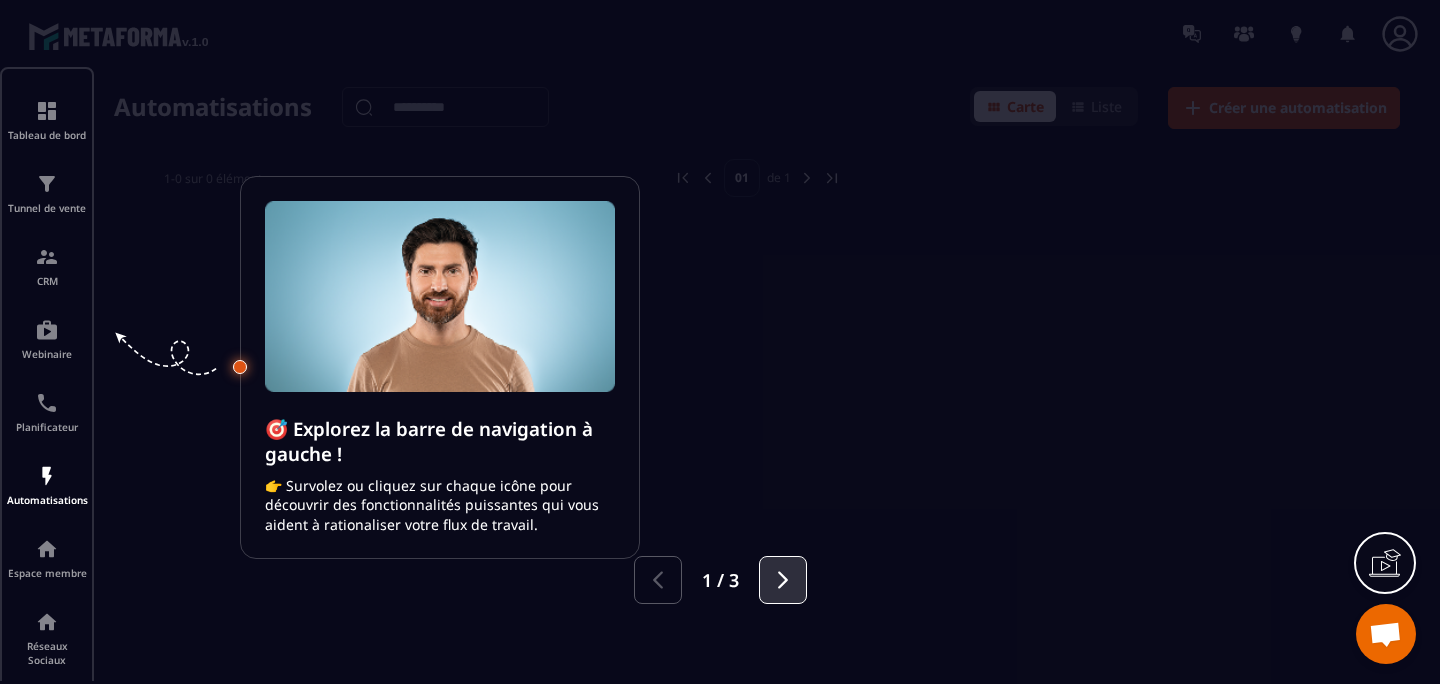 click 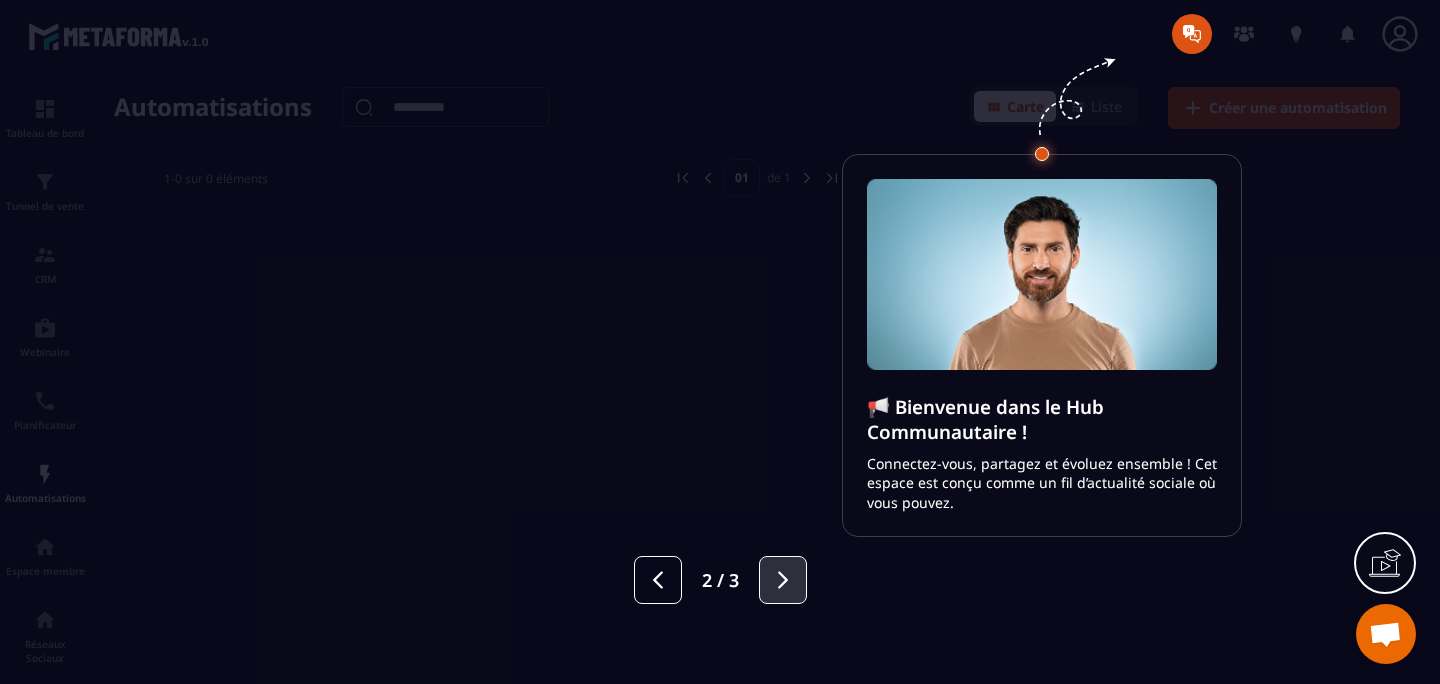 click 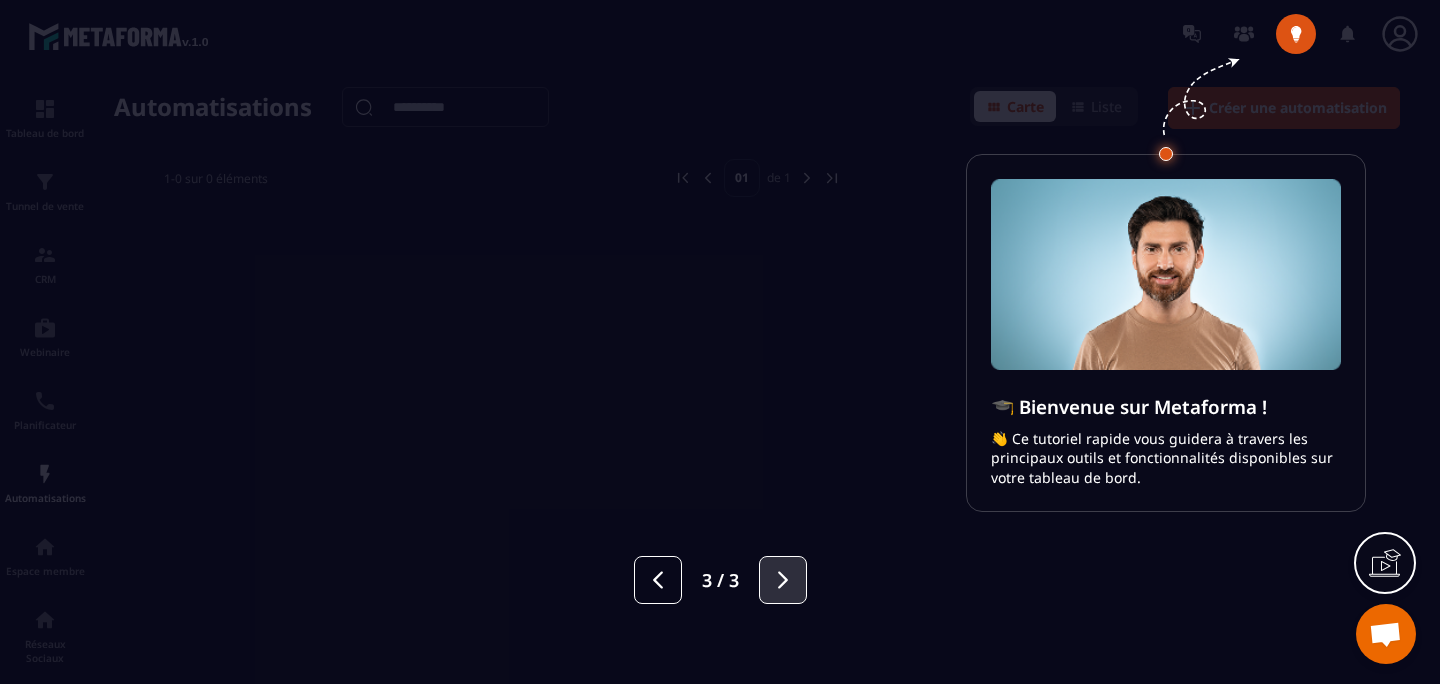 click 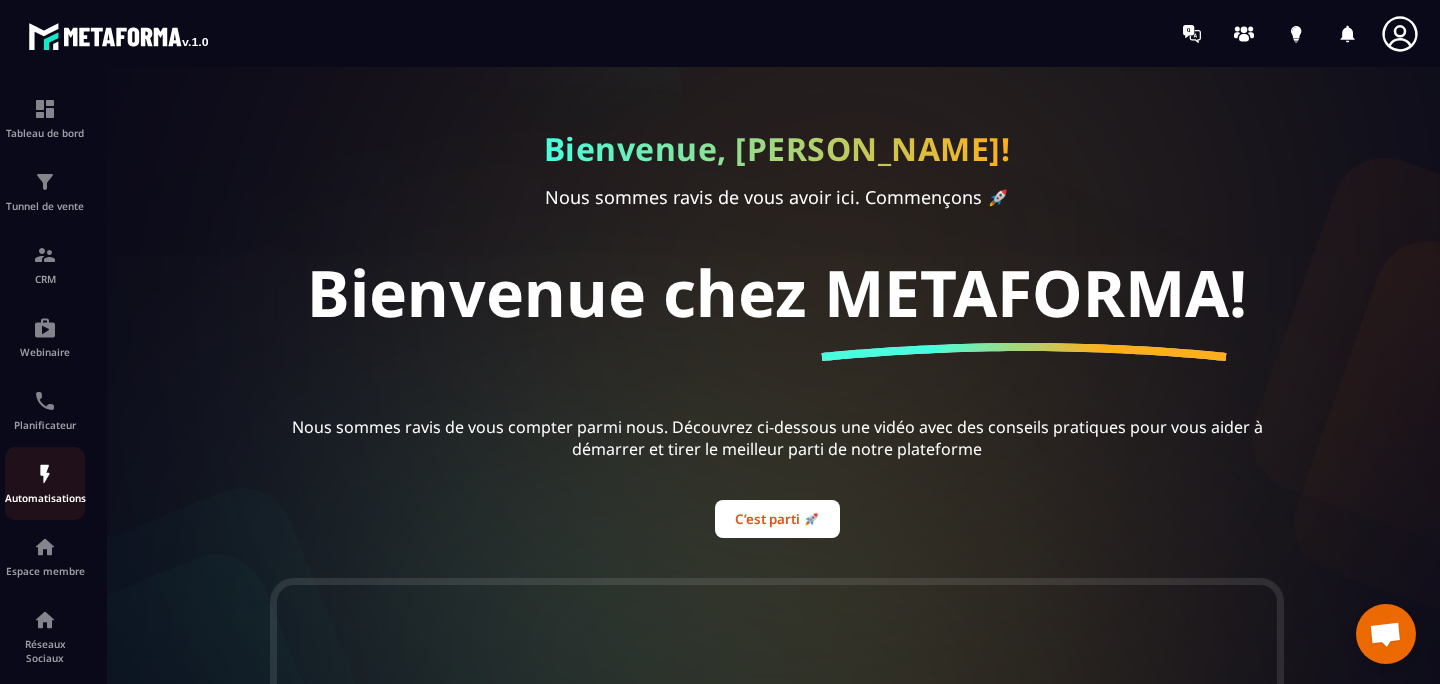 click on "Automatisations" at bounding box center [45, 498] 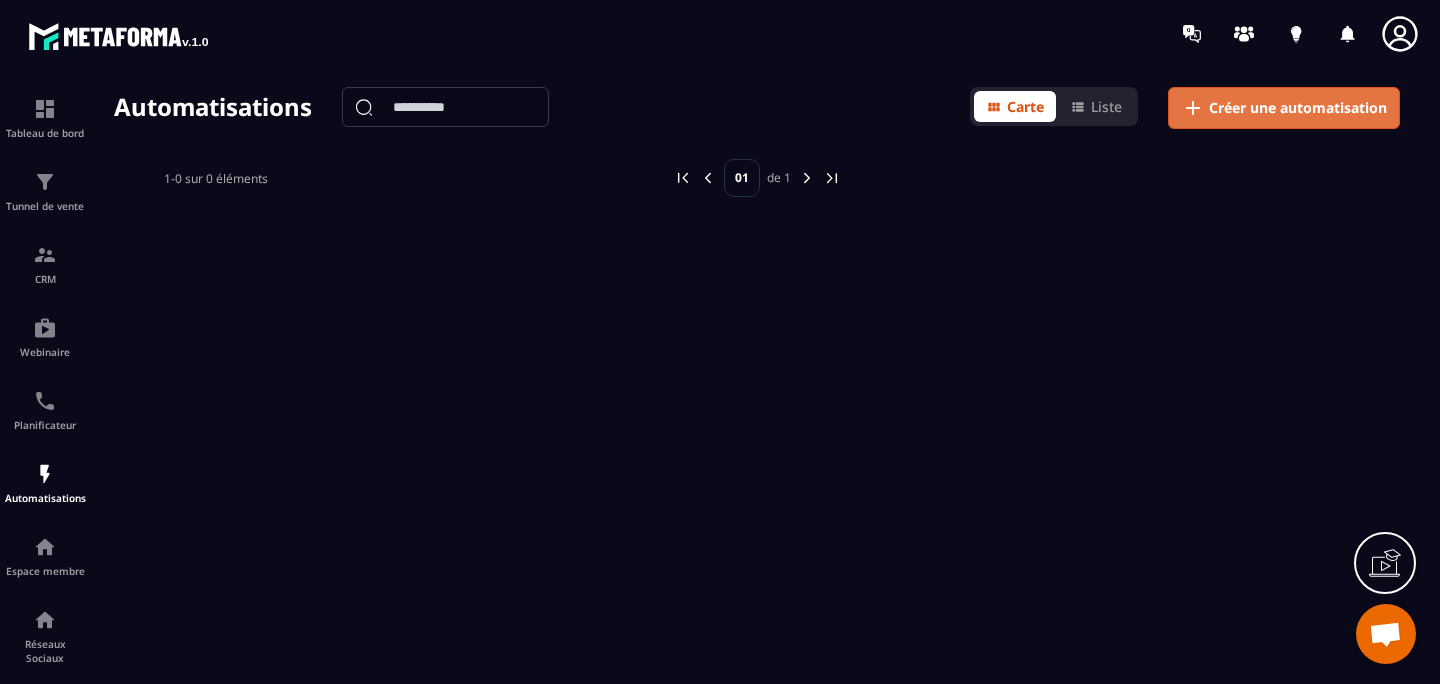 click on "Créer une automatisation" at bounding box center (1298, 108) 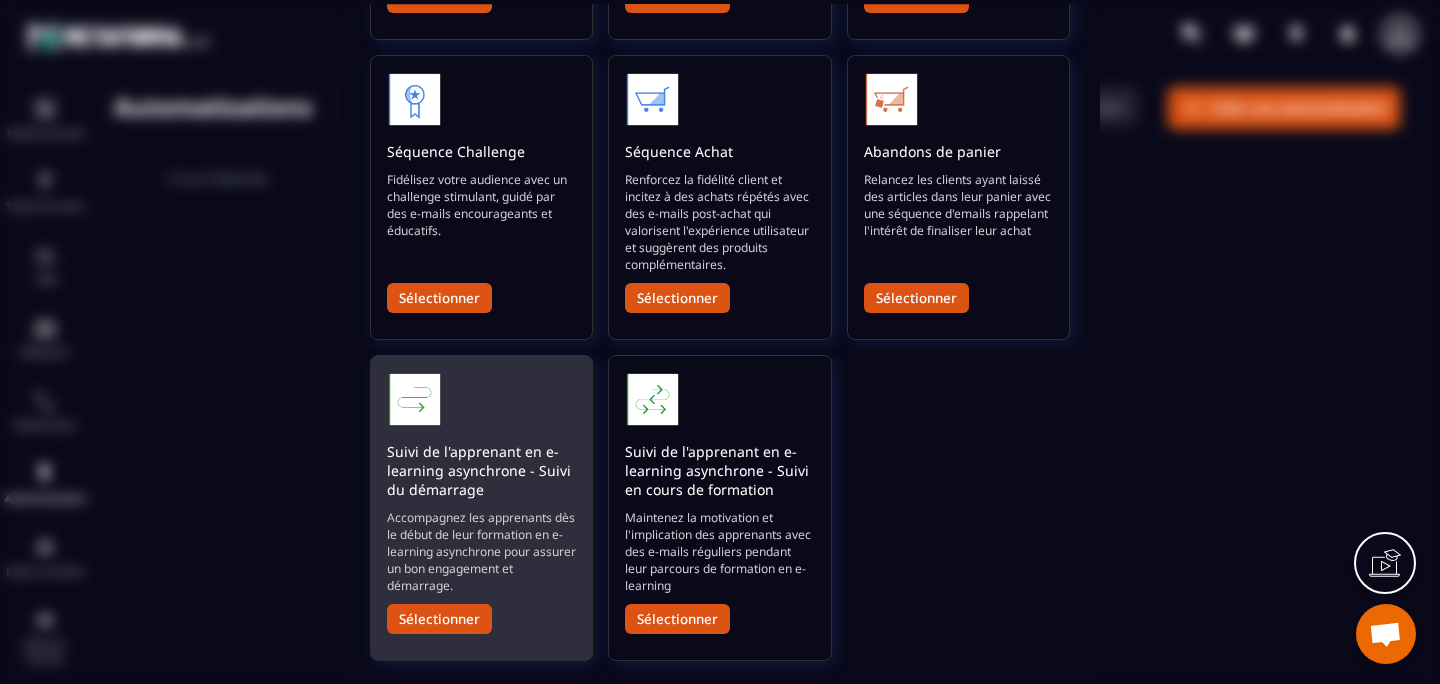 scroll, scrollTop: 0, scrollLeft: 0, axis: both 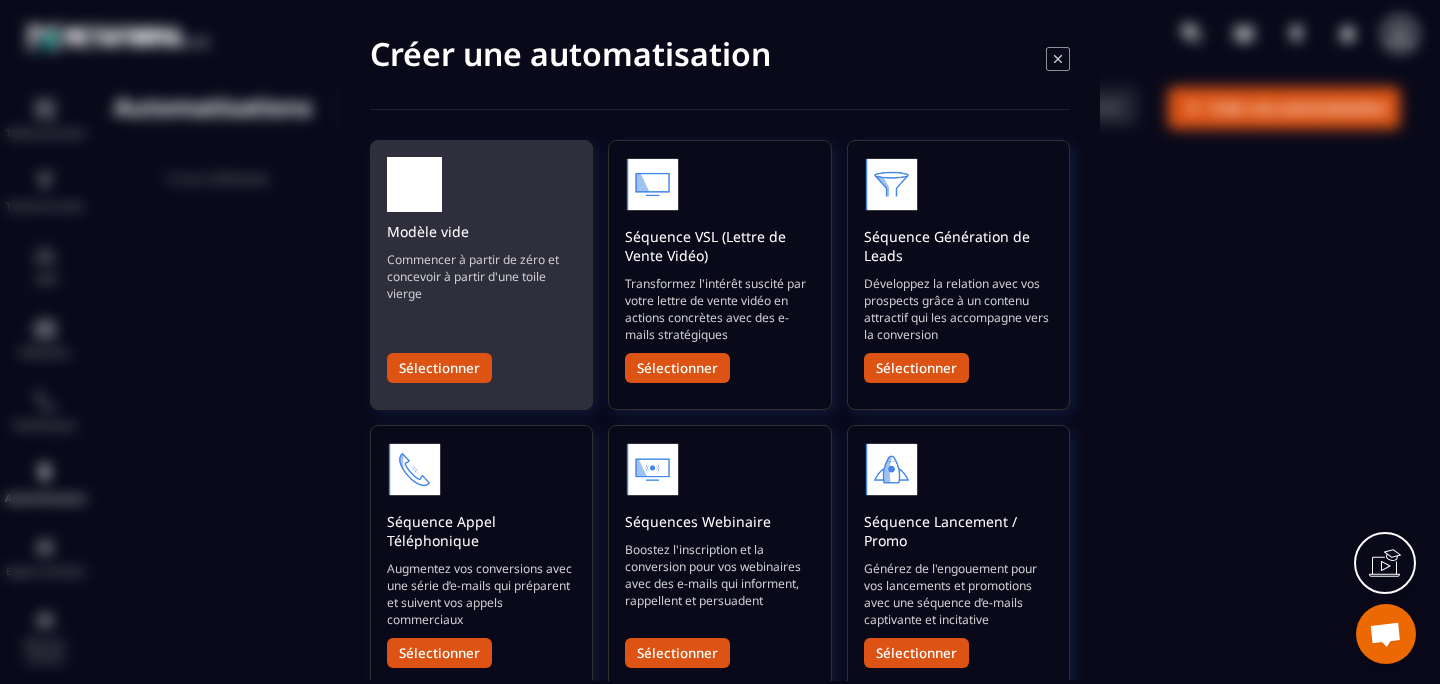 click on "Sélectionner" at bounding box center [439, 368] 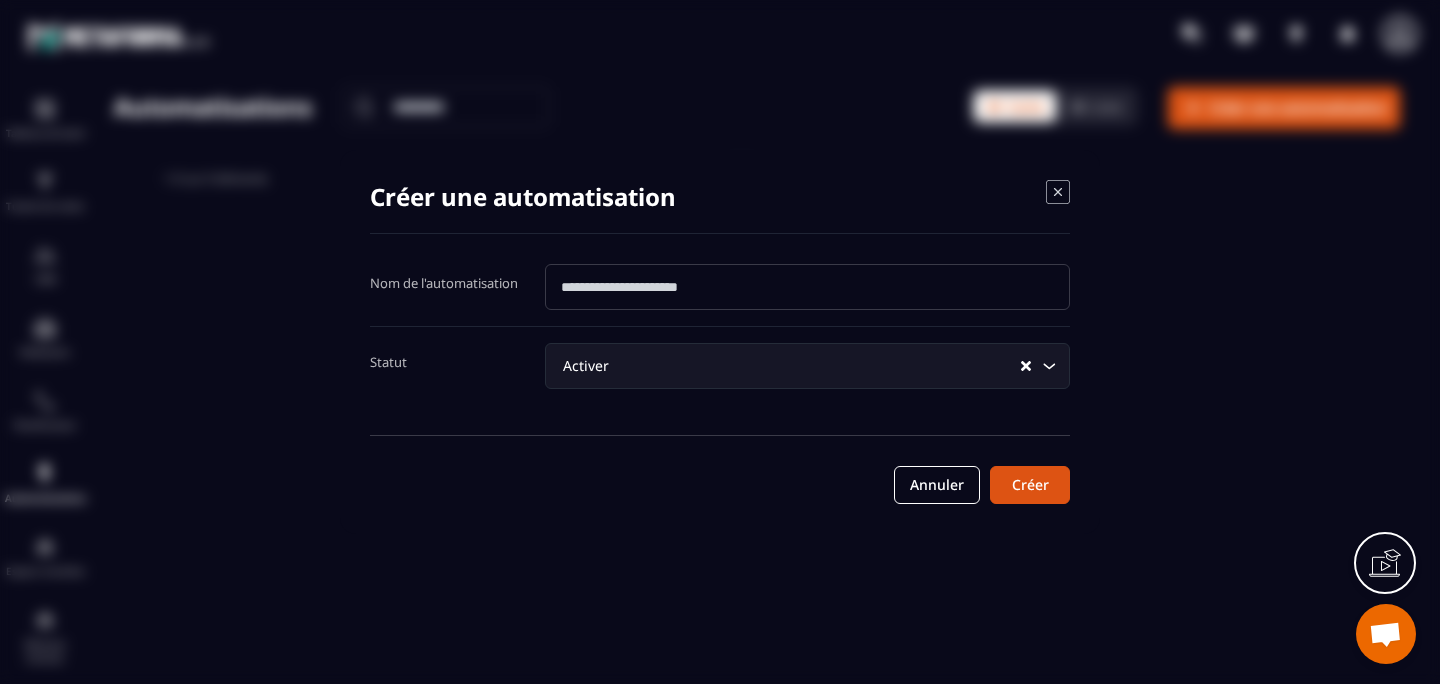 click at bounding box center (807, 287) 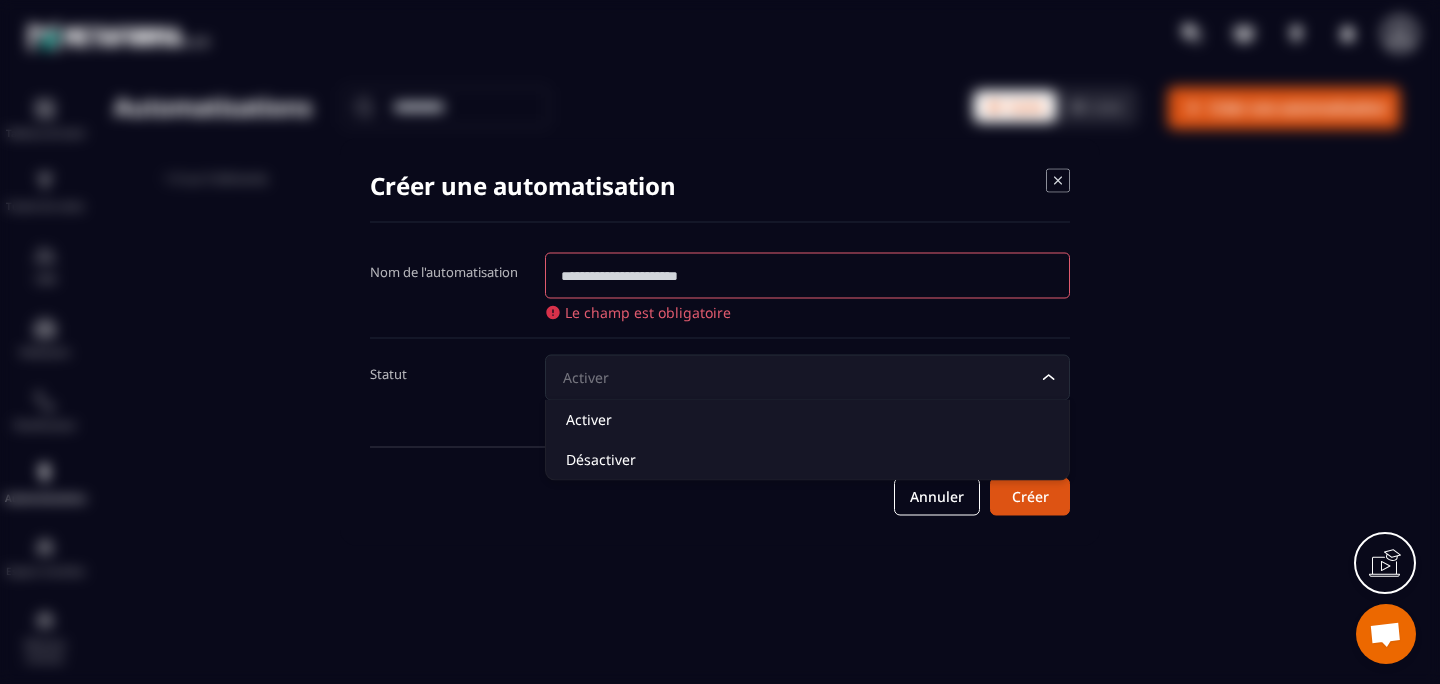 click on "Statut Activer Loading... Activer Désactiver" at bounding box center [720, 378] 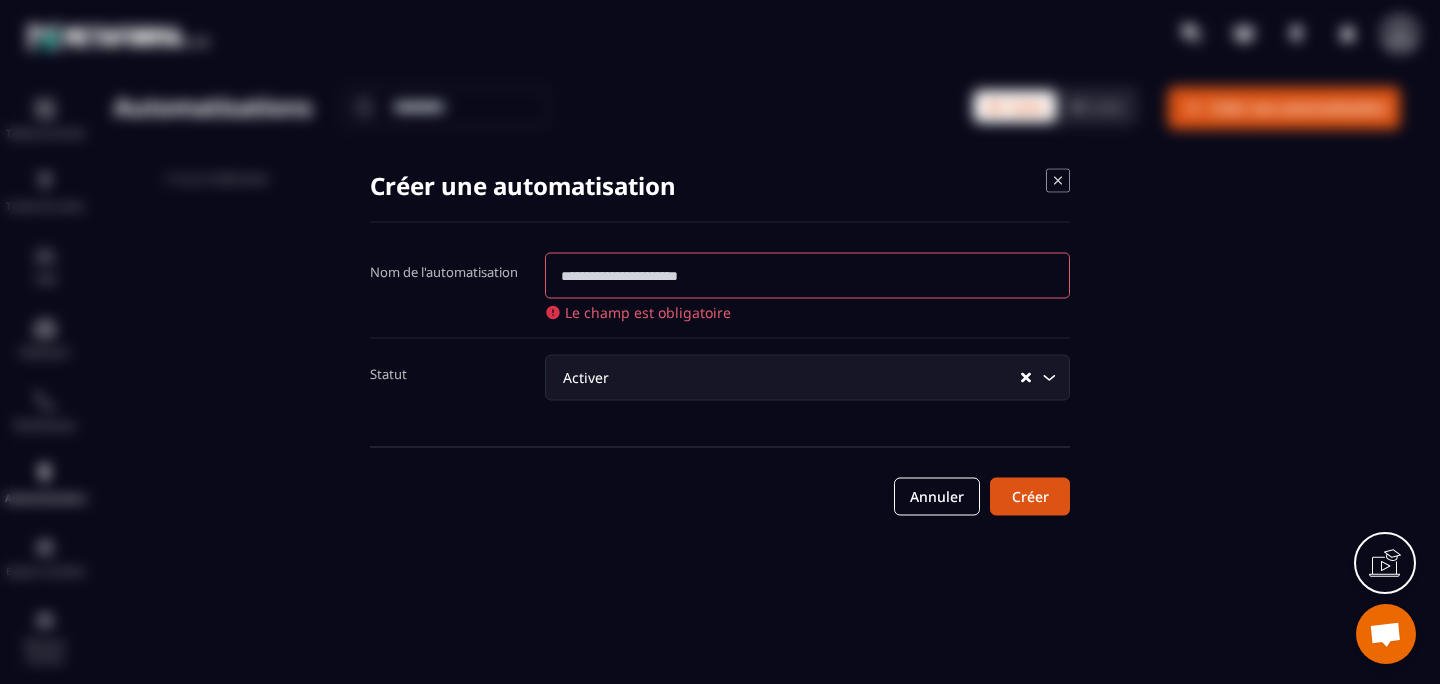 click at bounding box center (807, 276) 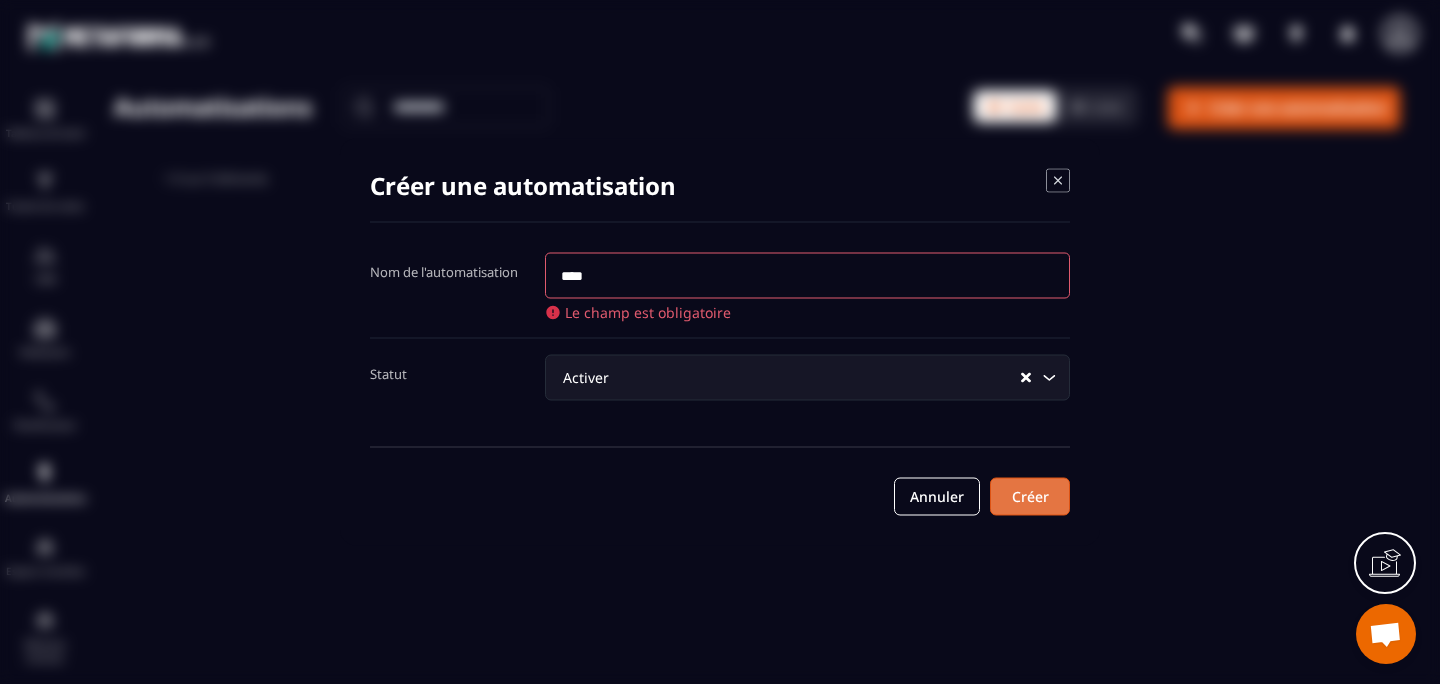 type on "****" 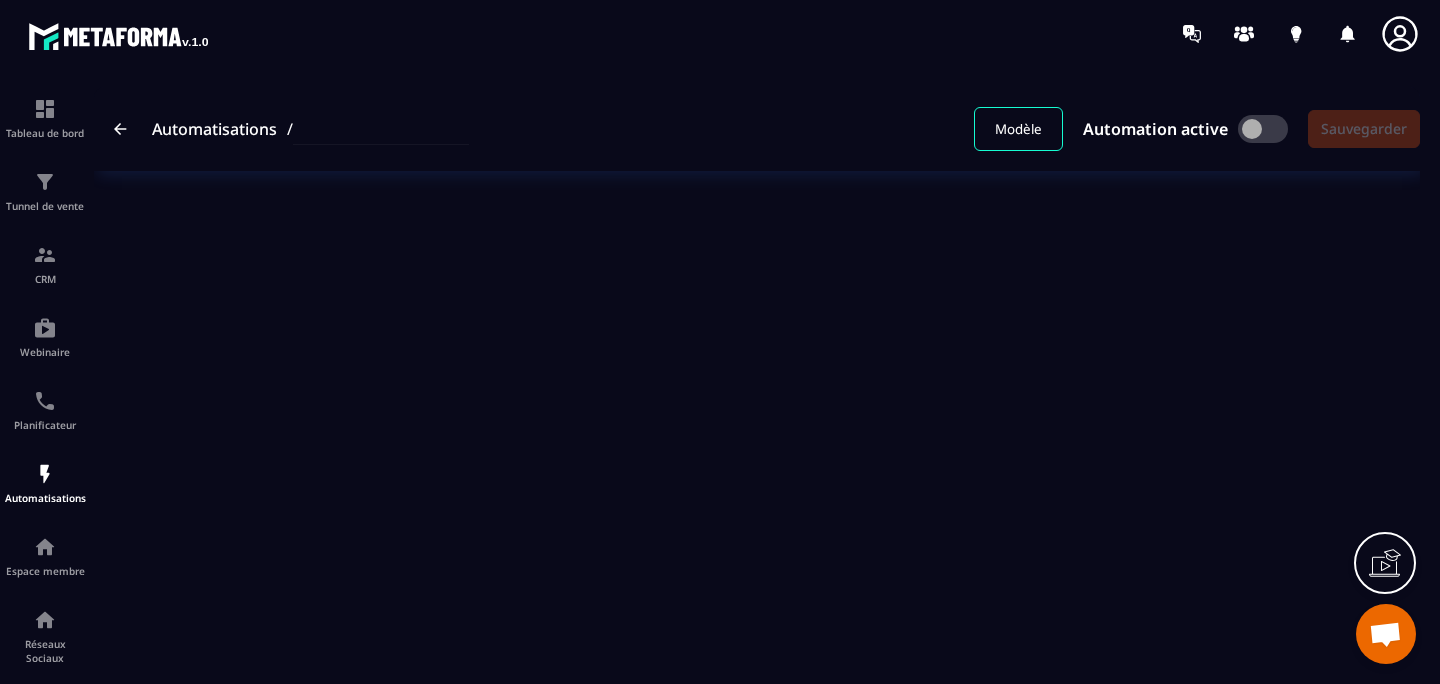 type on "****" 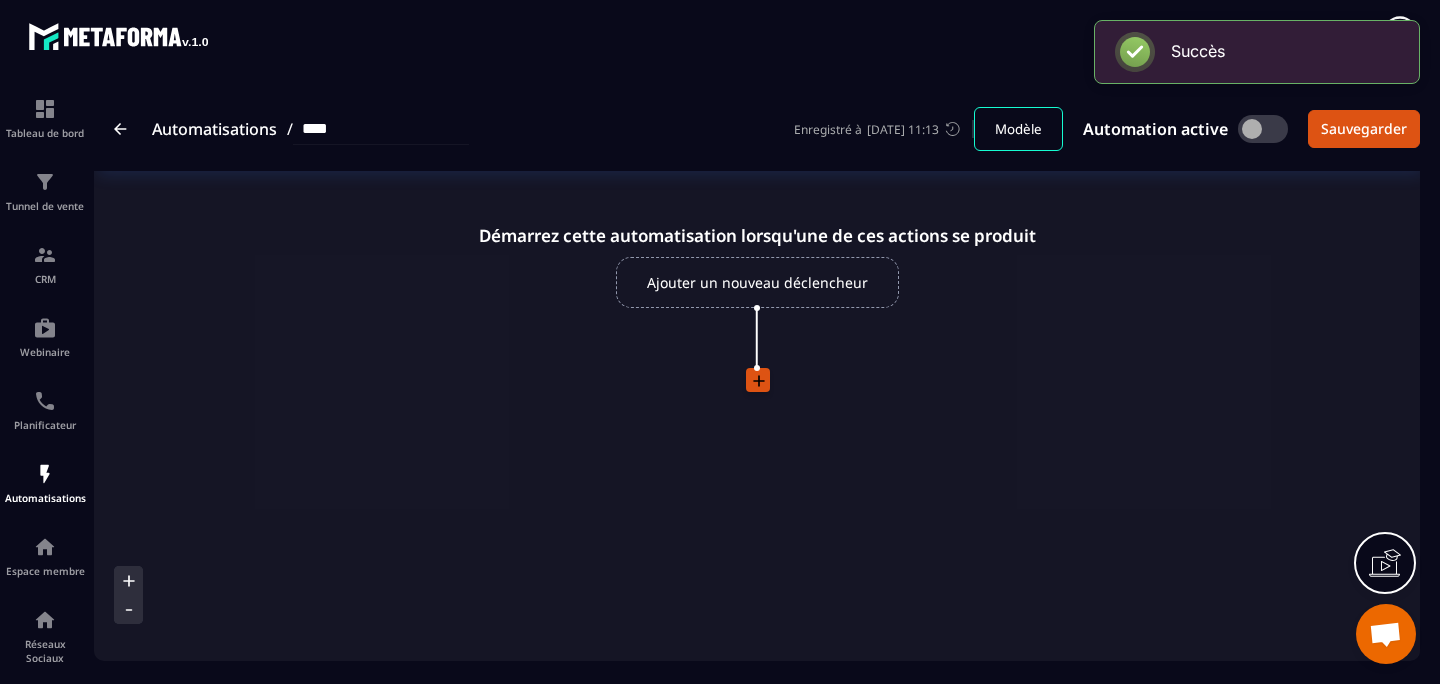 click on "Ajouter un nouveau déclencheur" at bounding box center (757, 282) 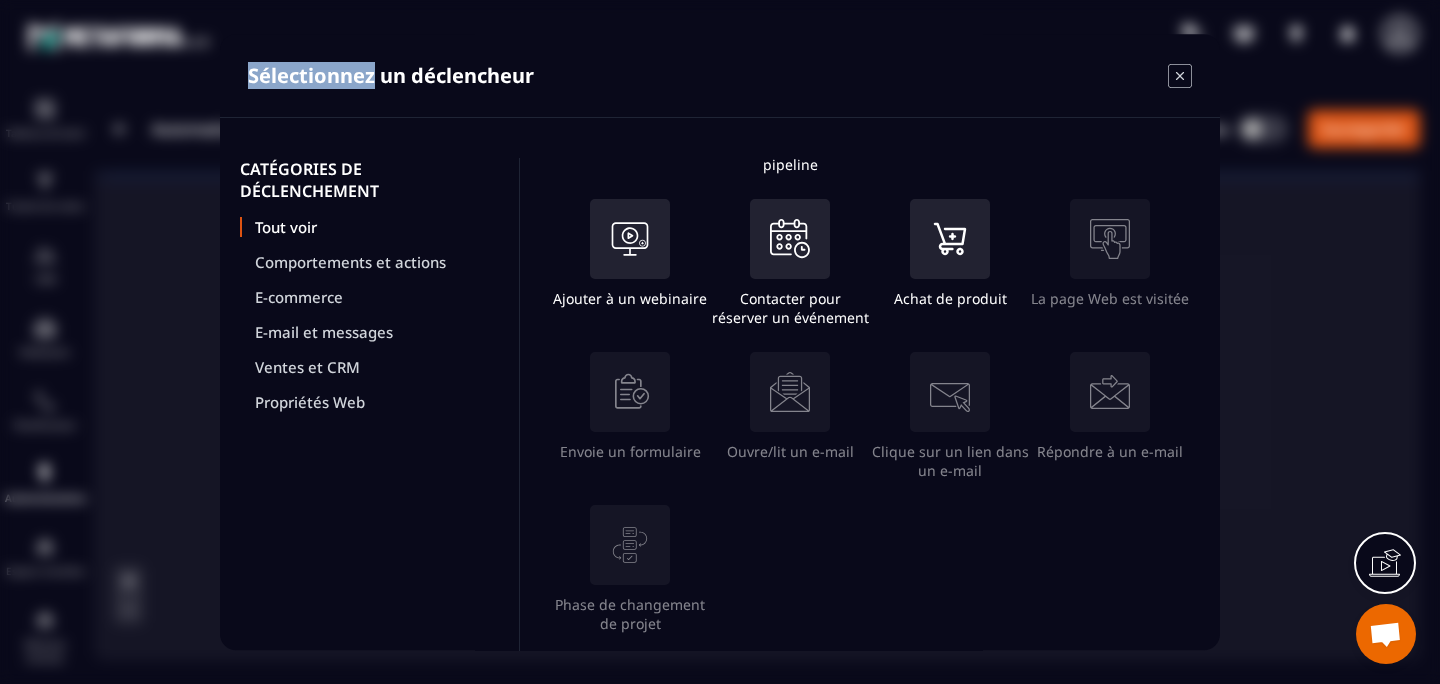 scroll, scrollTop: 427, scrollLeft: 0, axis: vertical 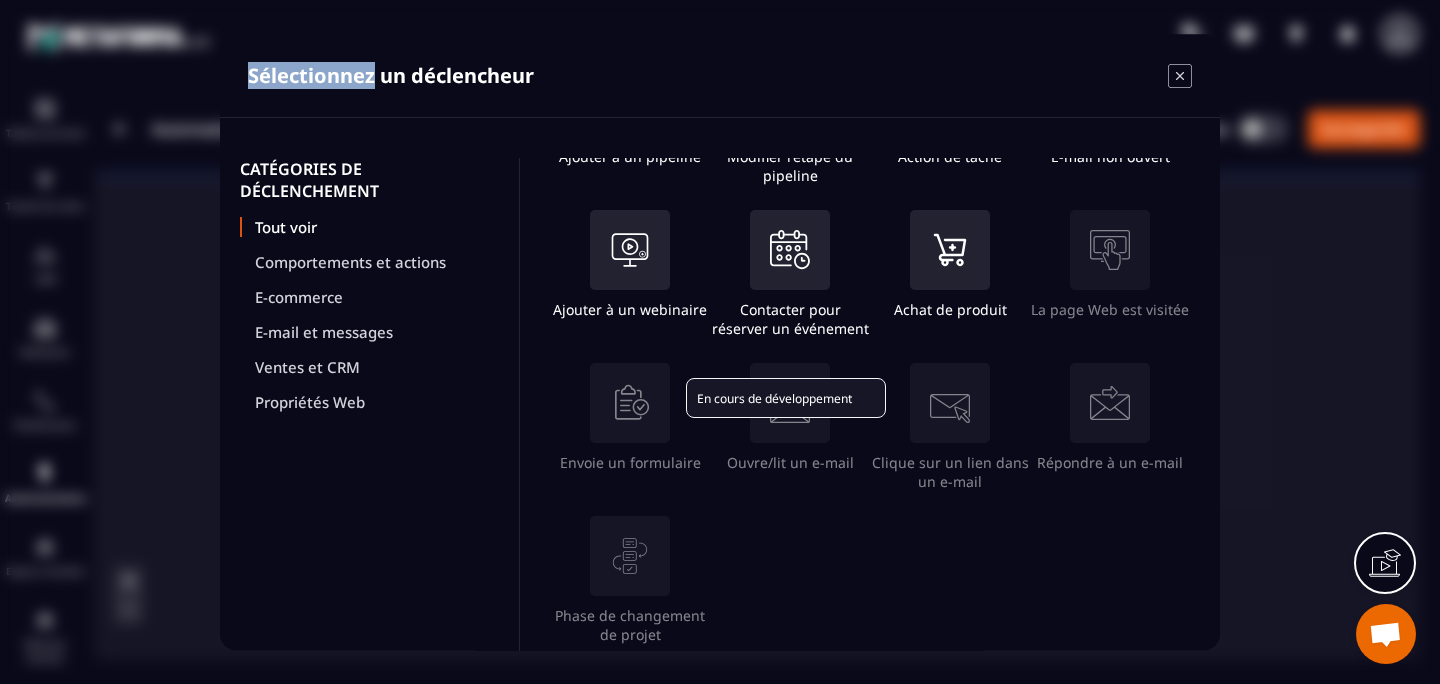 click 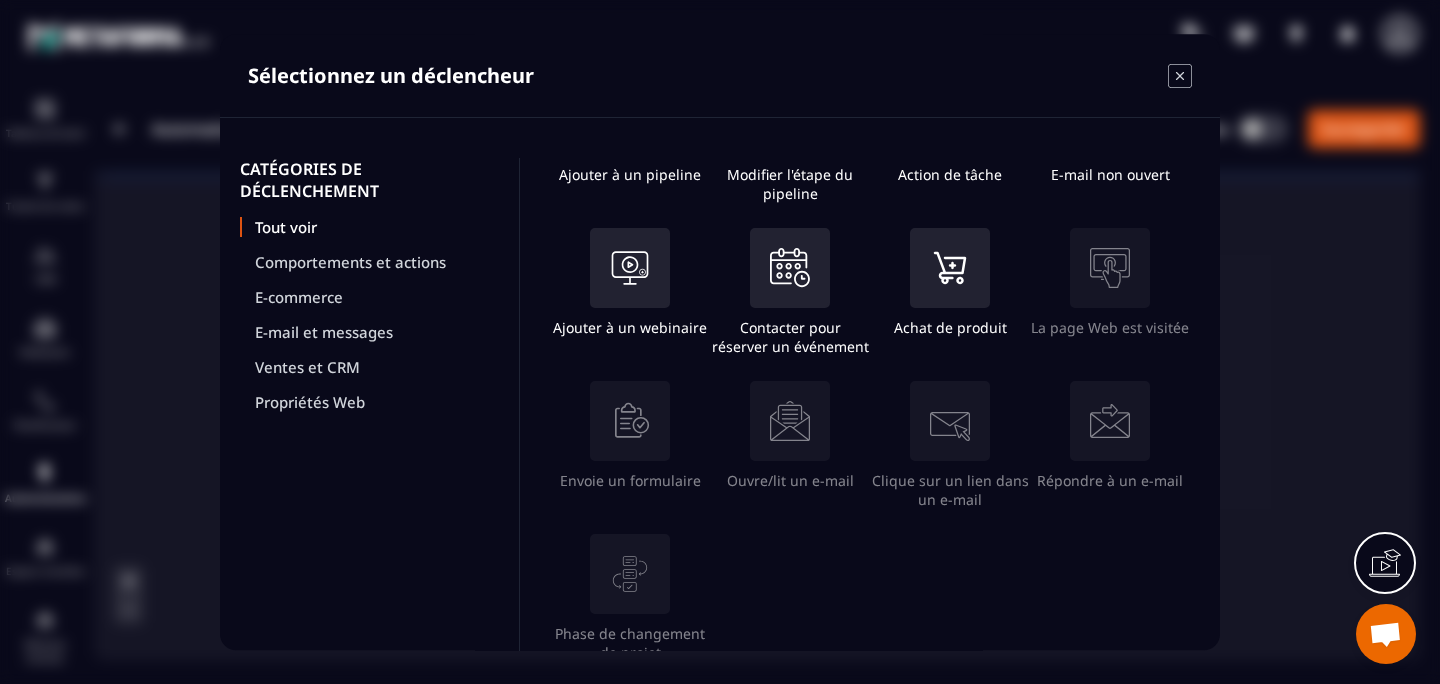 scroll, scrollTop: 0, scrollLeft: 0, axis: both 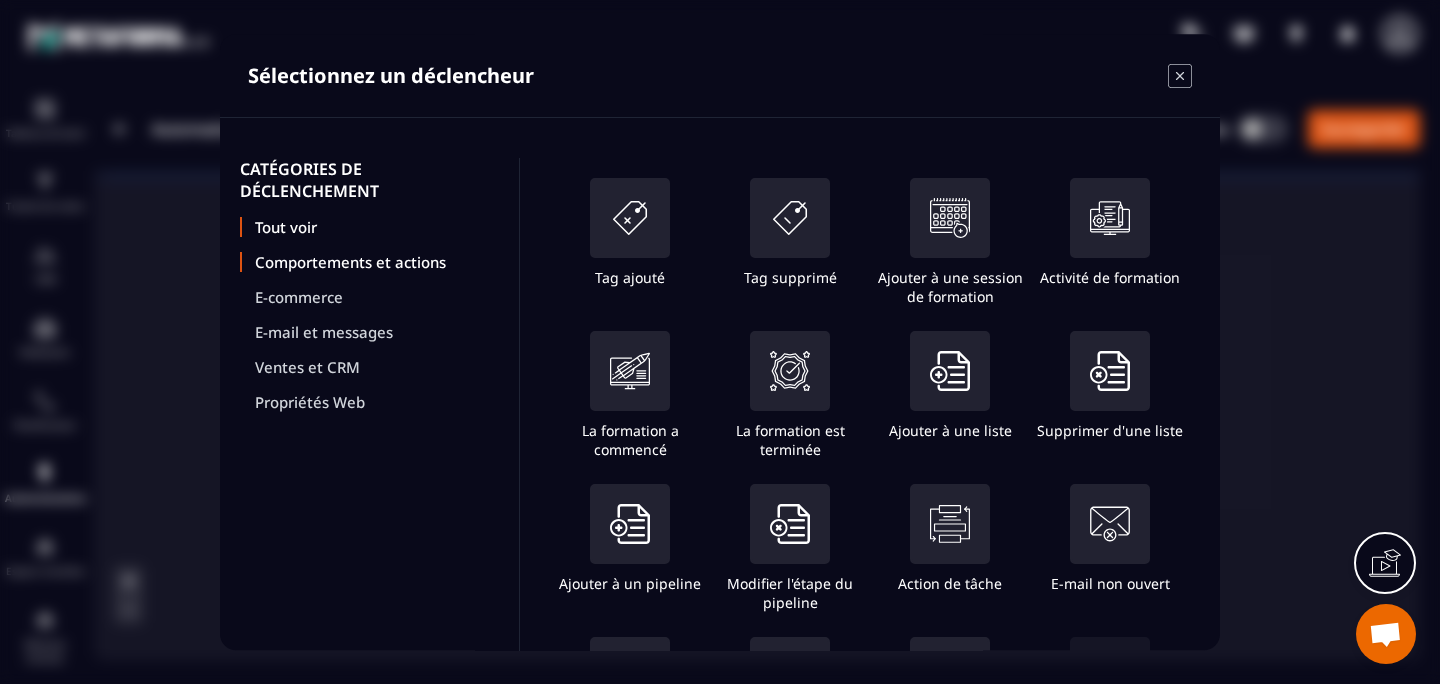 click on "Comportements et actions" at bounding box center (377, 262) 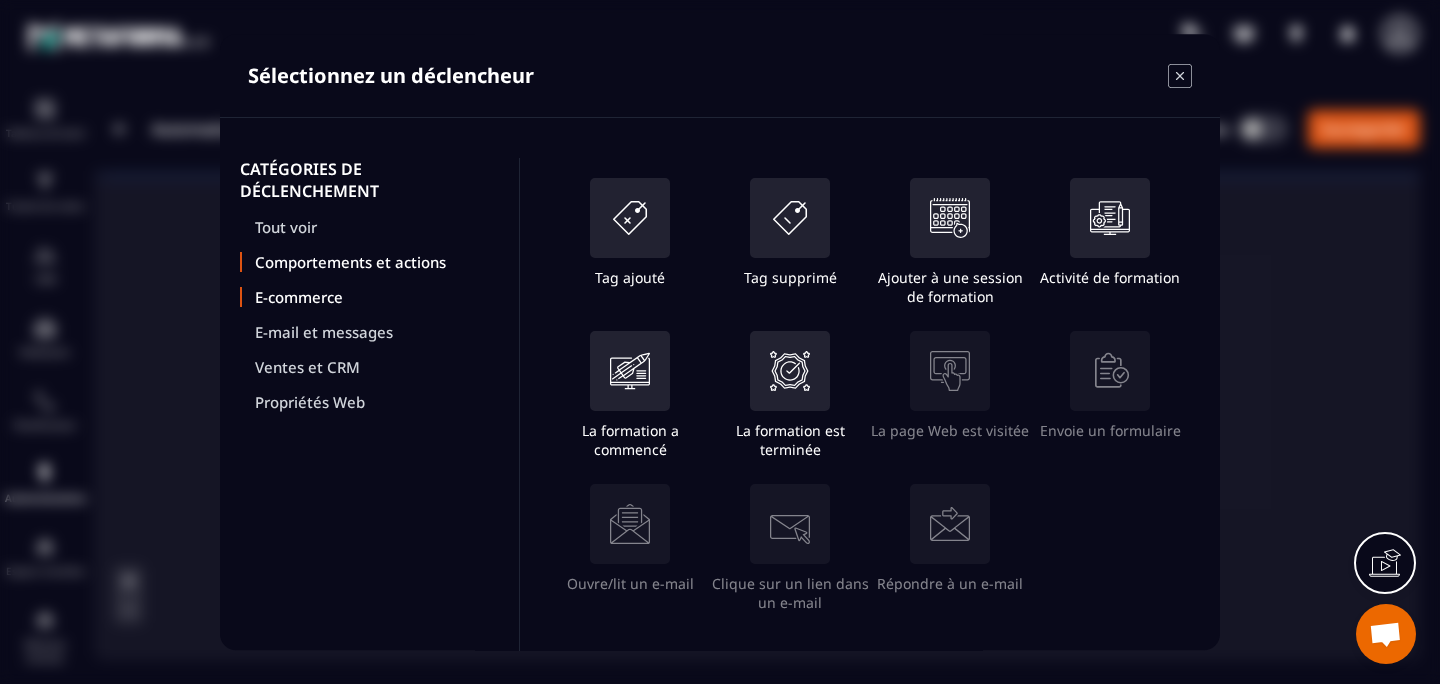 click on "E-commerce" at bounding box center (377, 297) 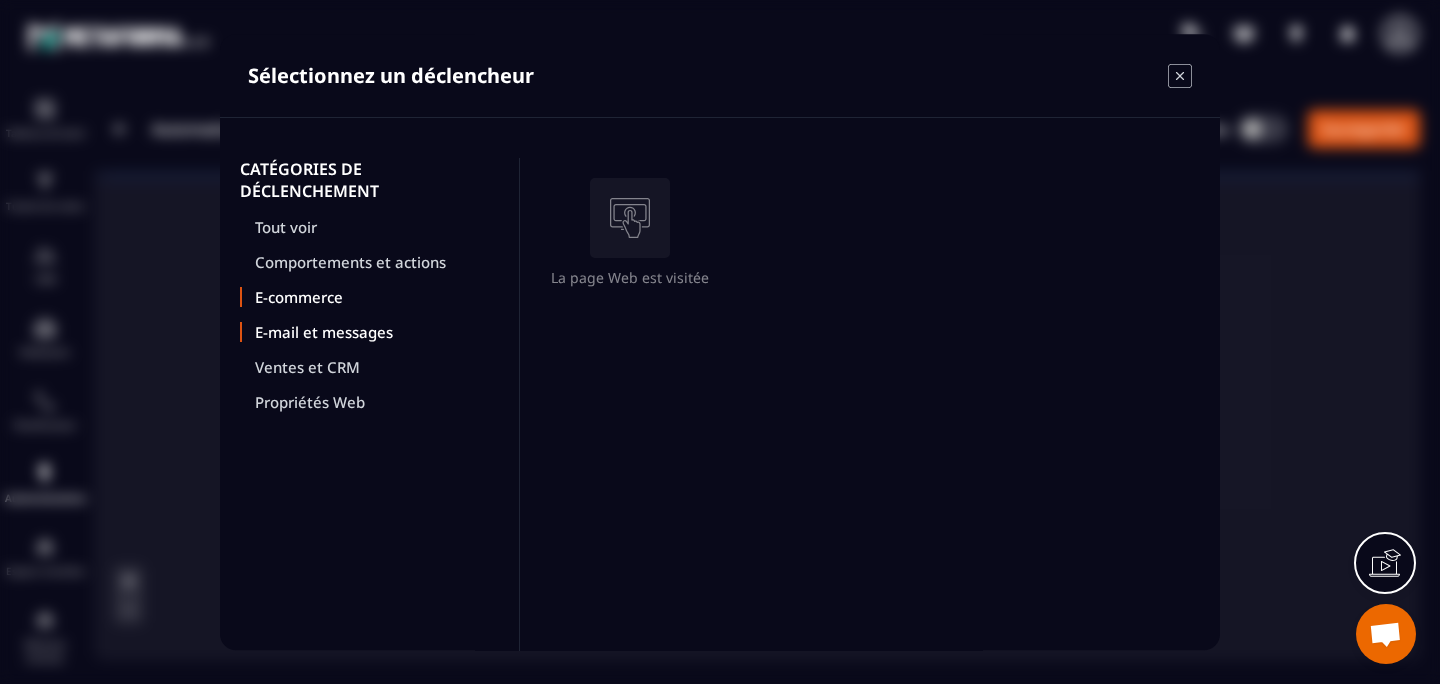 click on "E-mail et messages" at bounding box center (377, 332) 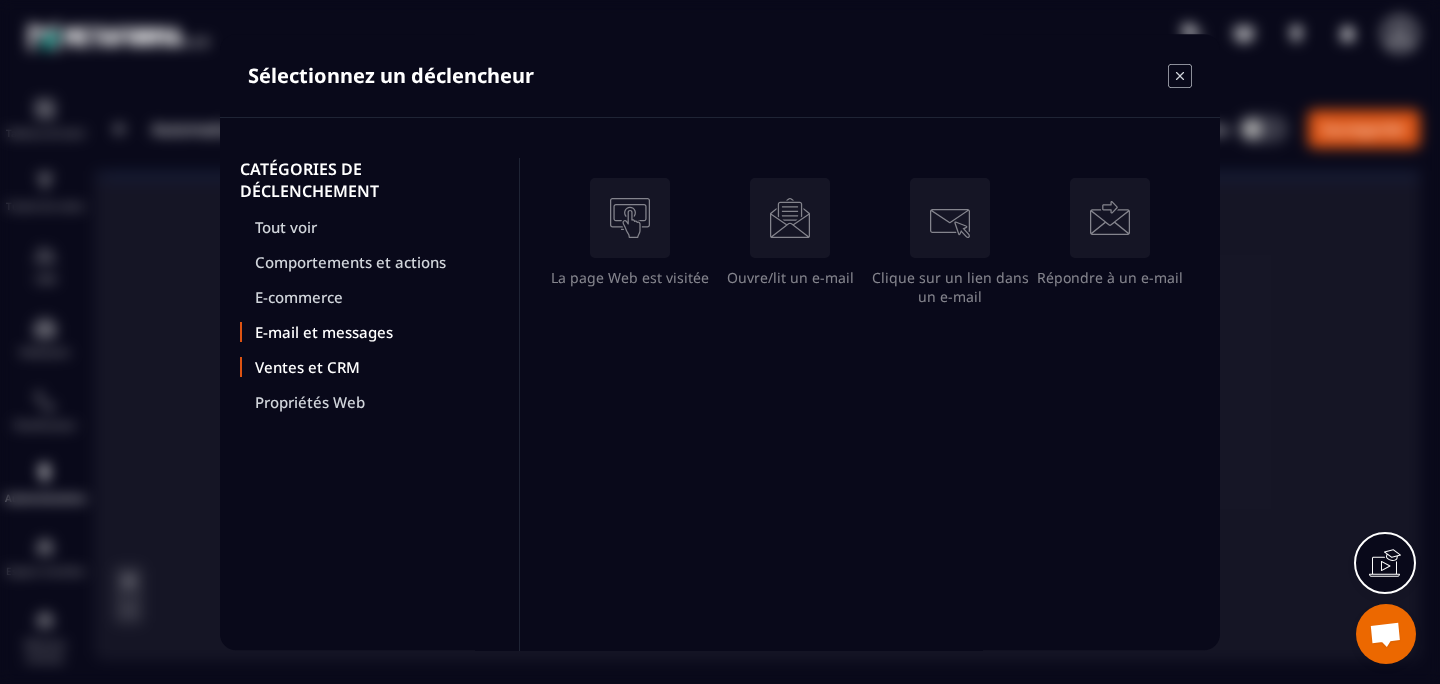click on "Ventes et CRM" at bounding box center (377, 367) 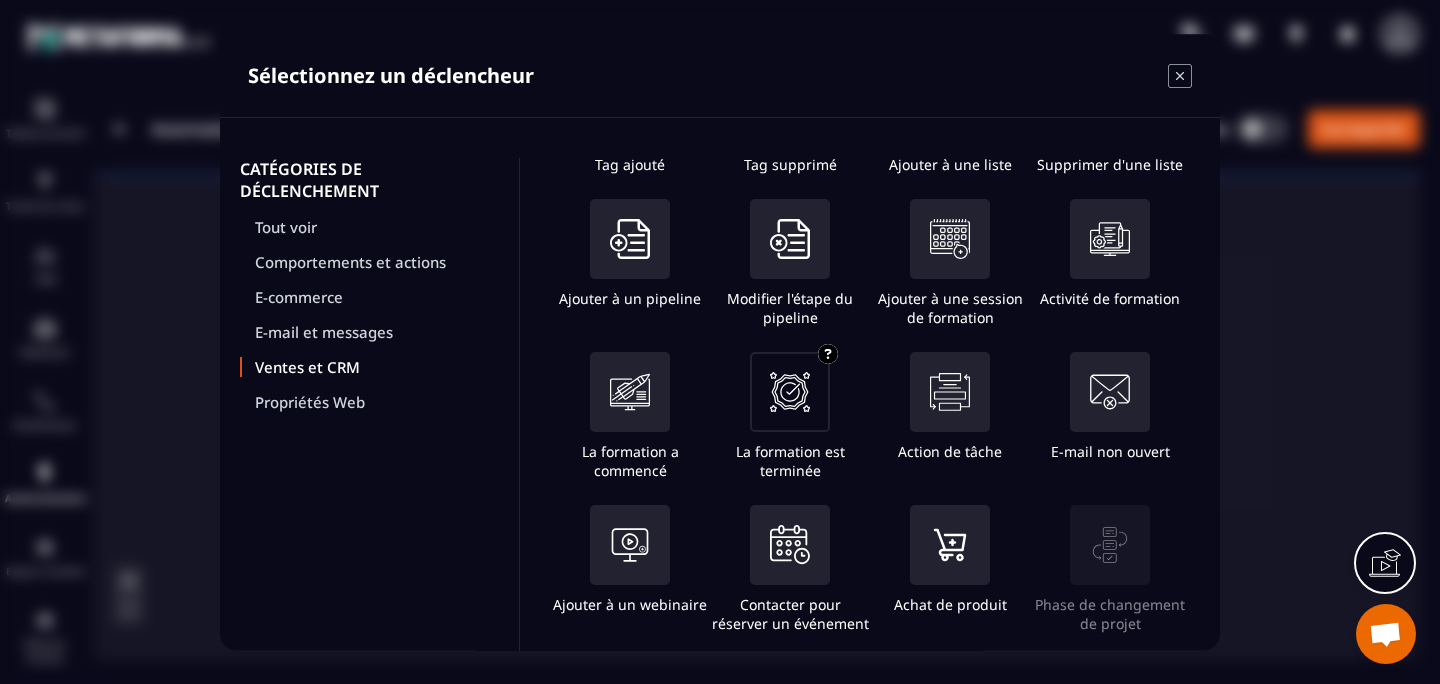 scroll, scrollTop: 0, scrollLeft: 0, axis: both 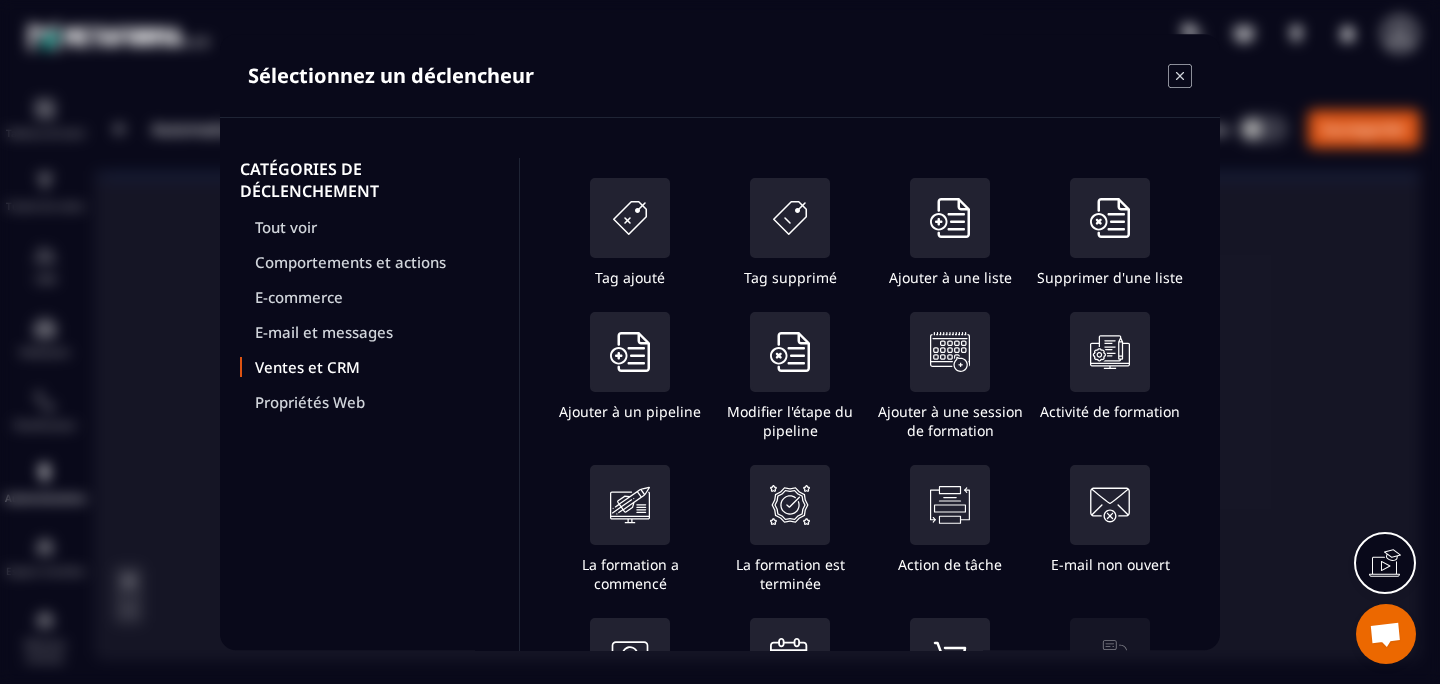 click on "CATÉGORIES DE DÉCLENCHEMENT Tout voir Comportements et actions E-commerce E-mail et messages Ventes et CRM Propriétés Web" at bounding box center (370, 408) 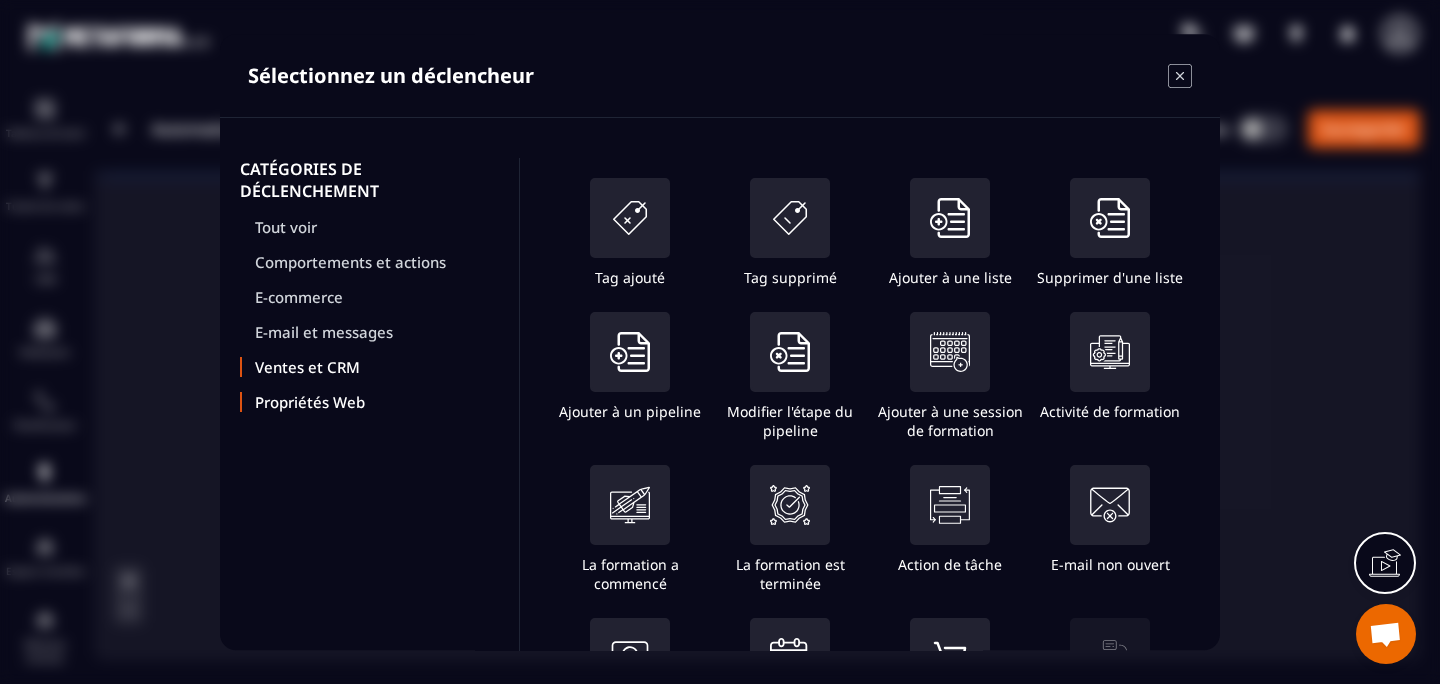click on "Propriétés Web" at bounding box center (377, 402) 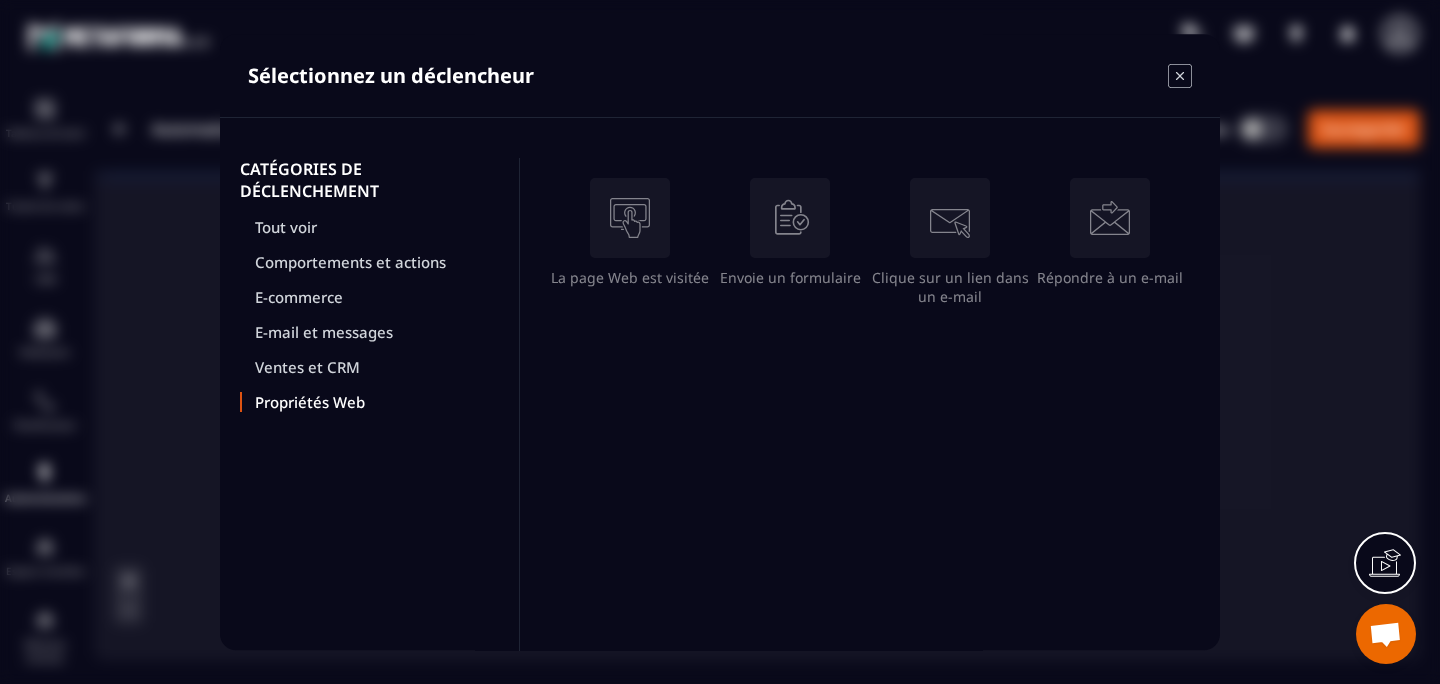 click 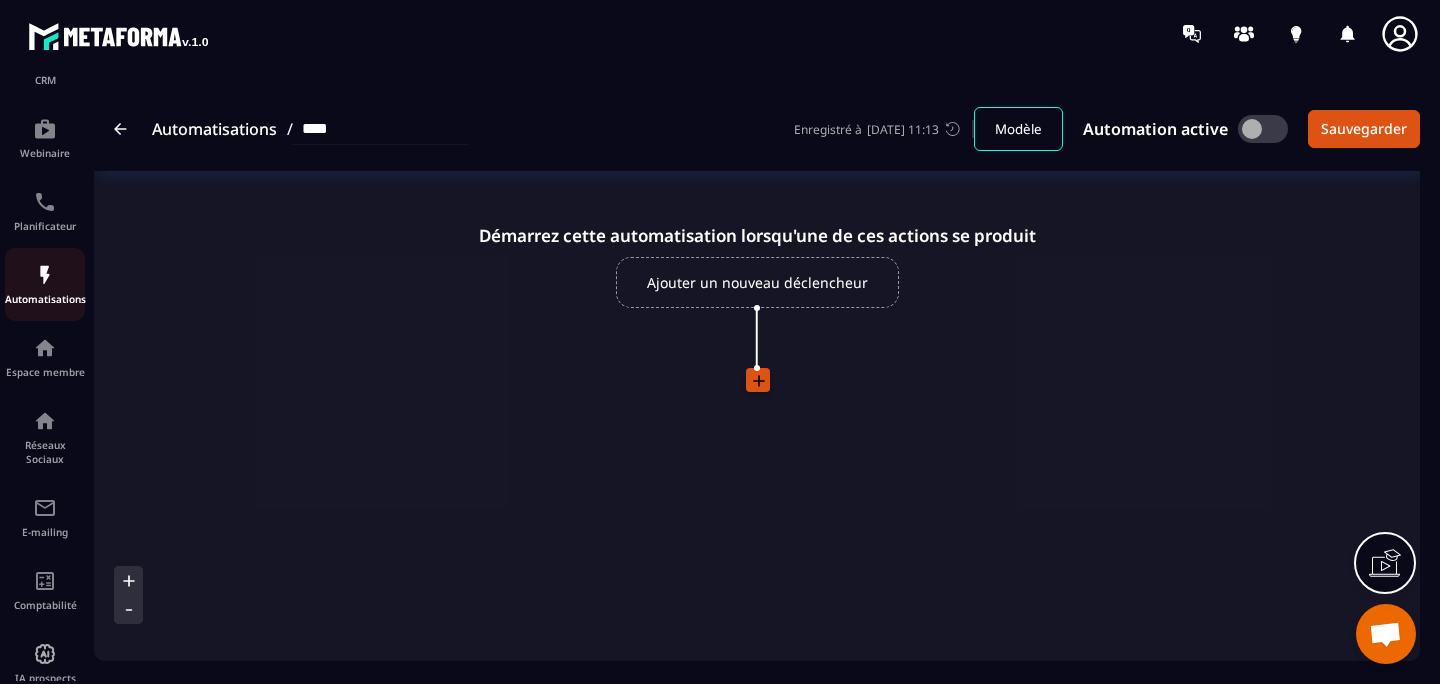 scroll, scrollTop: 242, scrollLeft: 0, axis: vertical 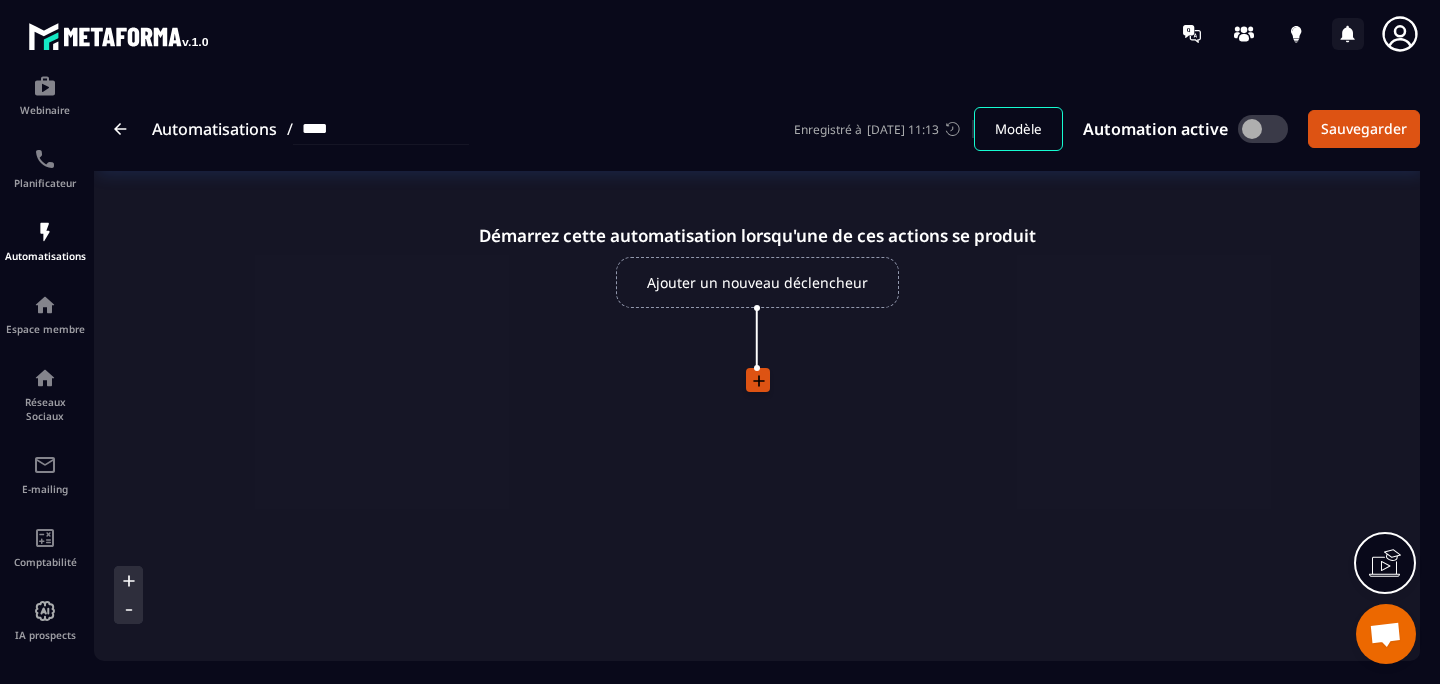 click 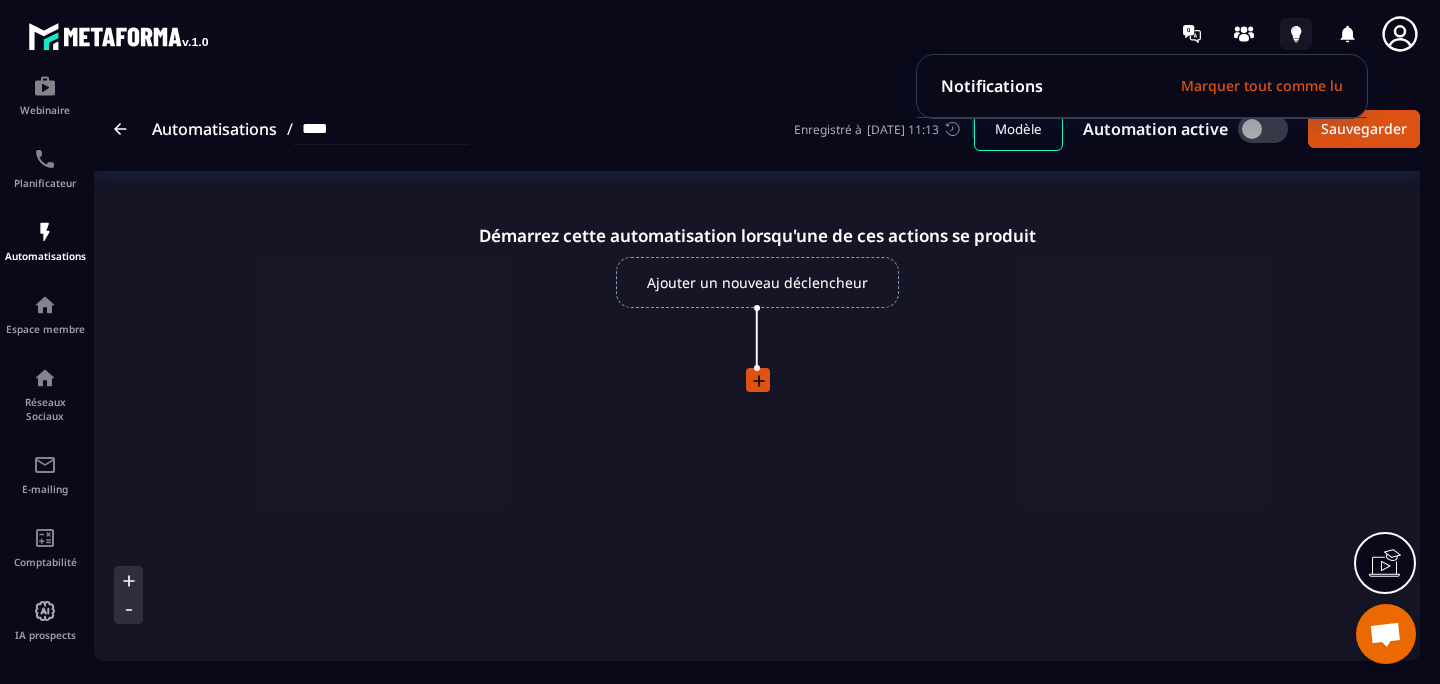 click 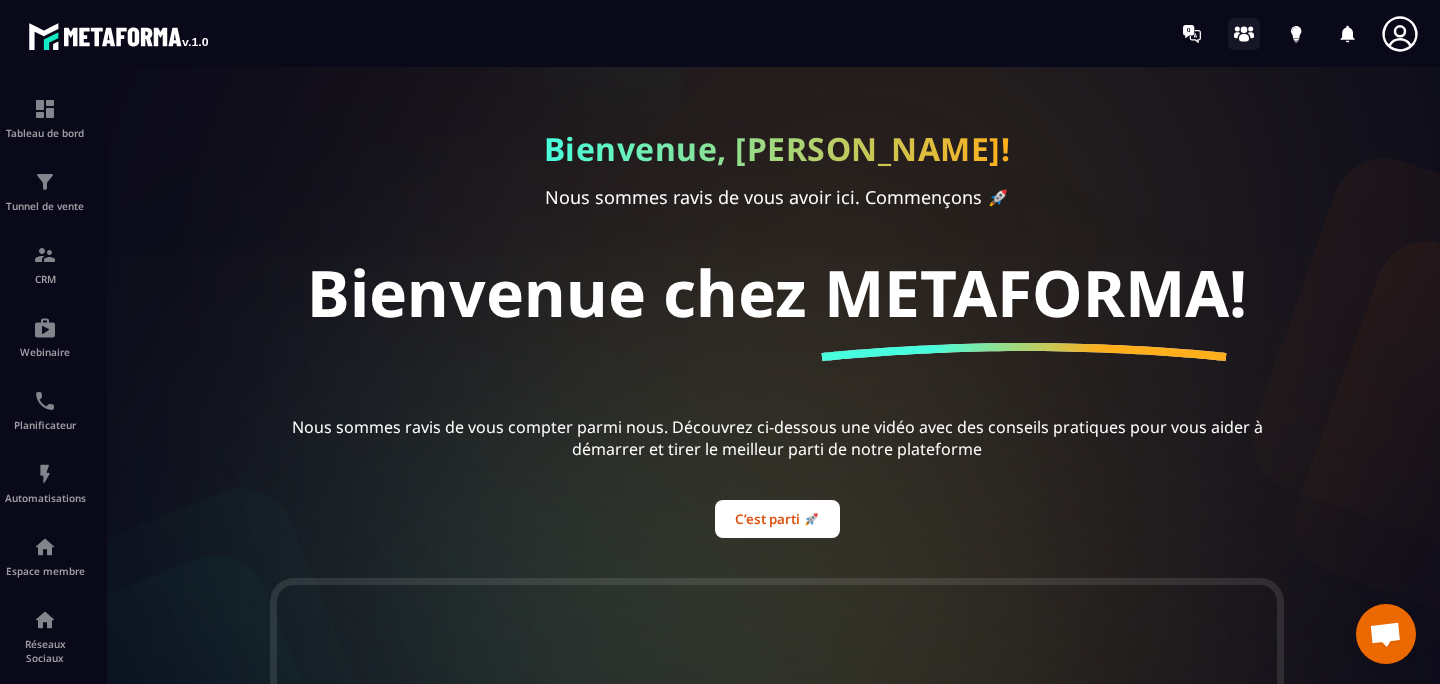 click 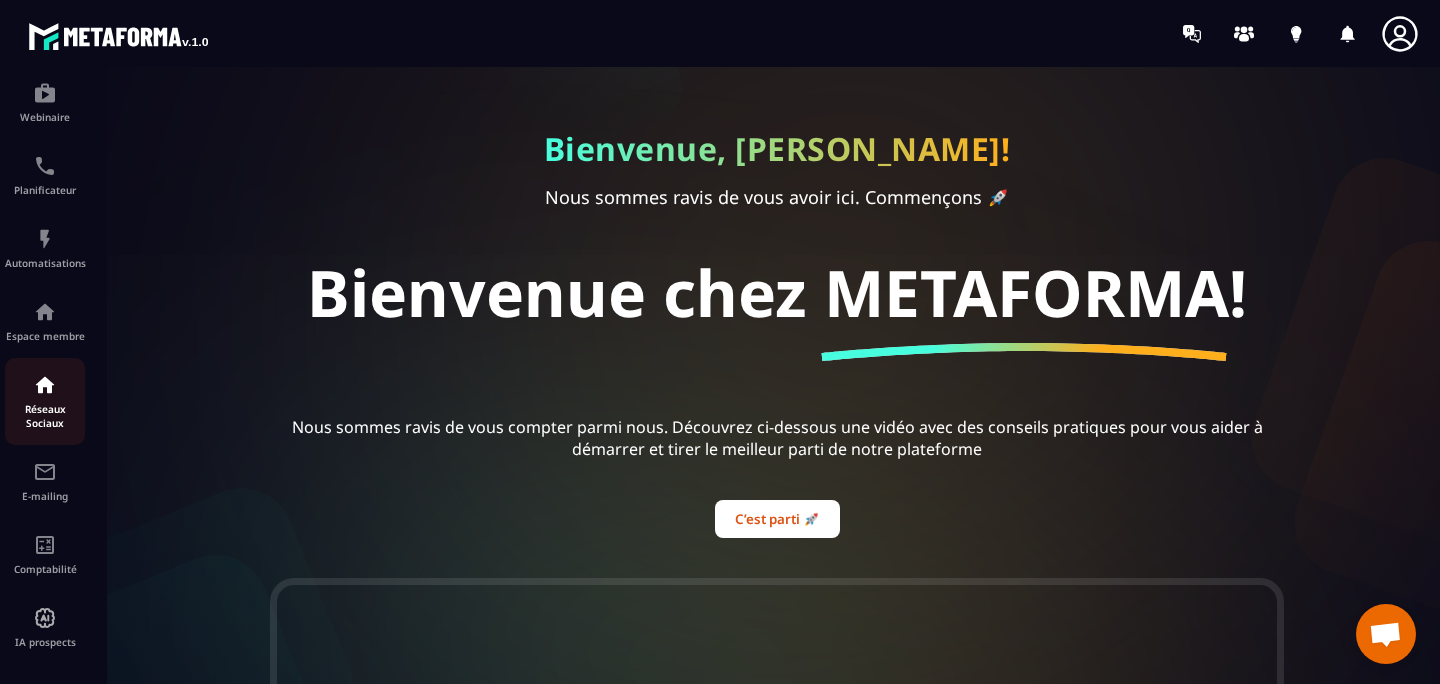 scroll, scrollTop: 242, scrollLeft: 0, axis: vertical 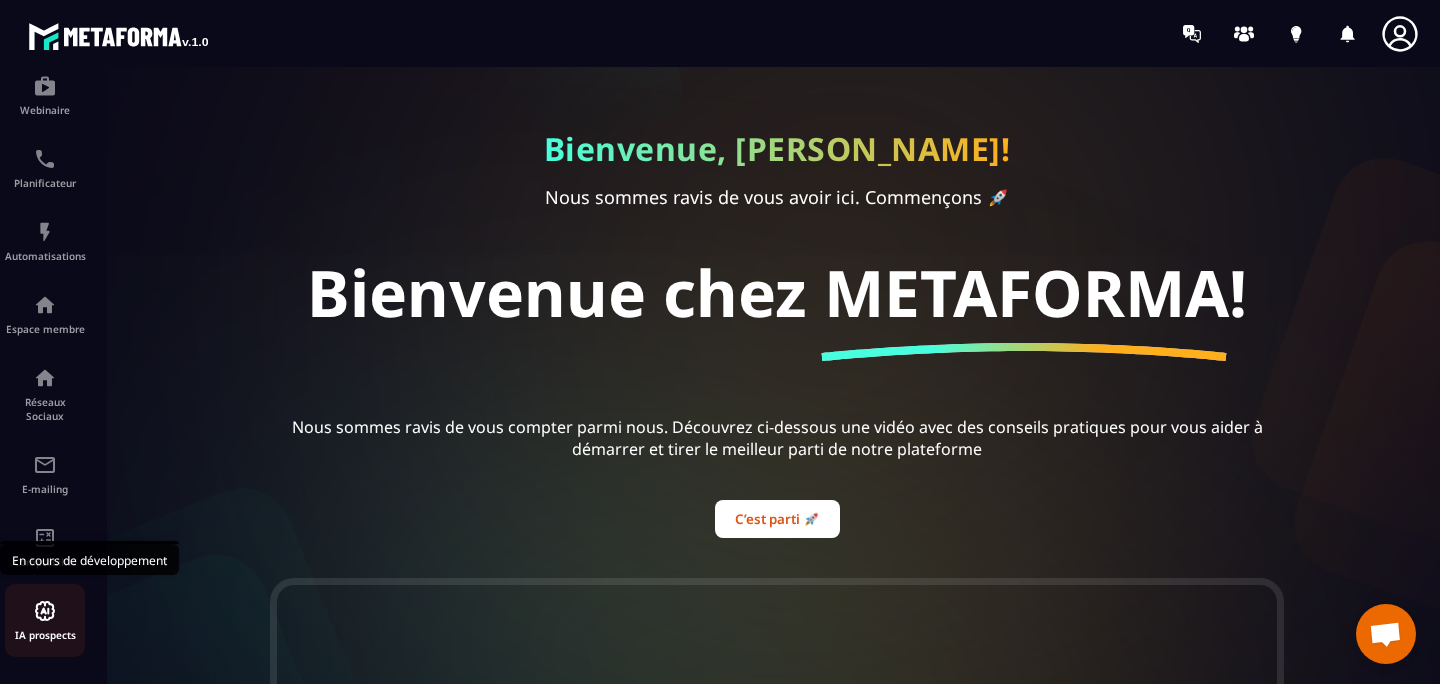click on "IA prospects" at bounding box center [45, 620] 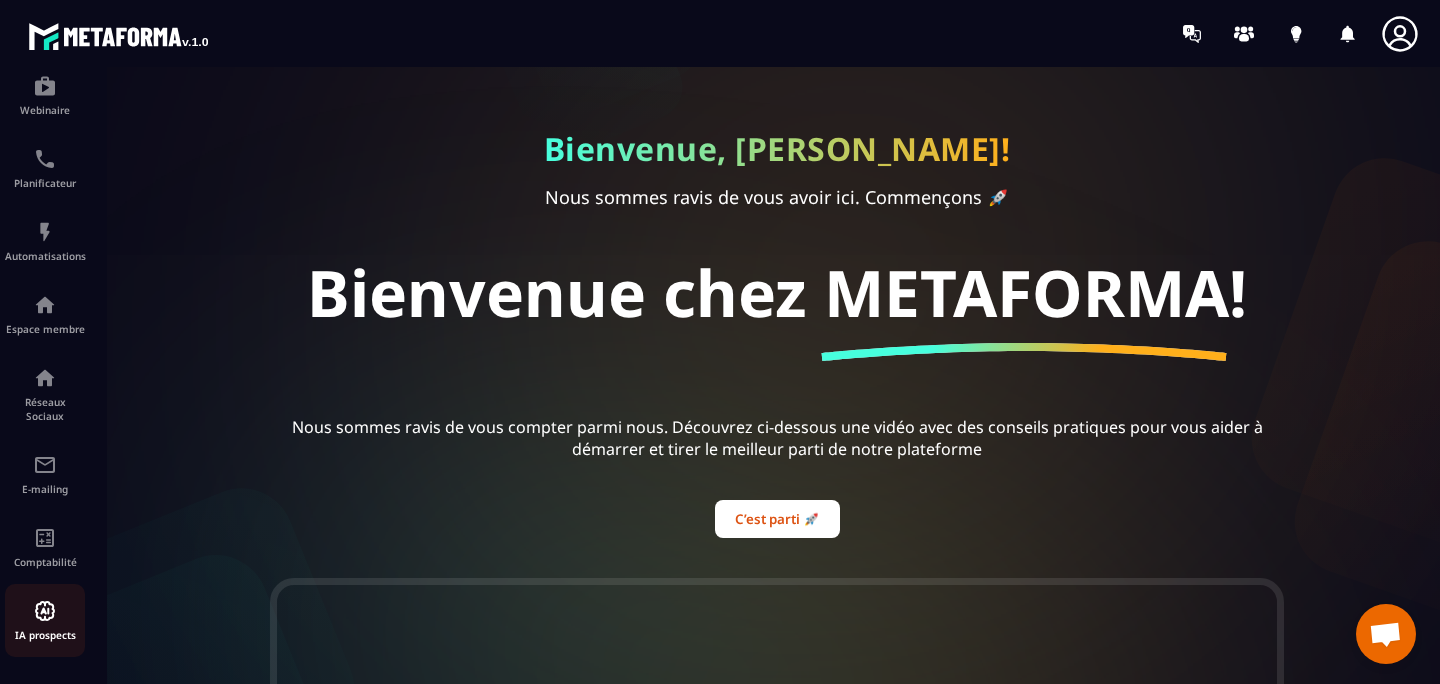 click at bounding box center (45, 611) 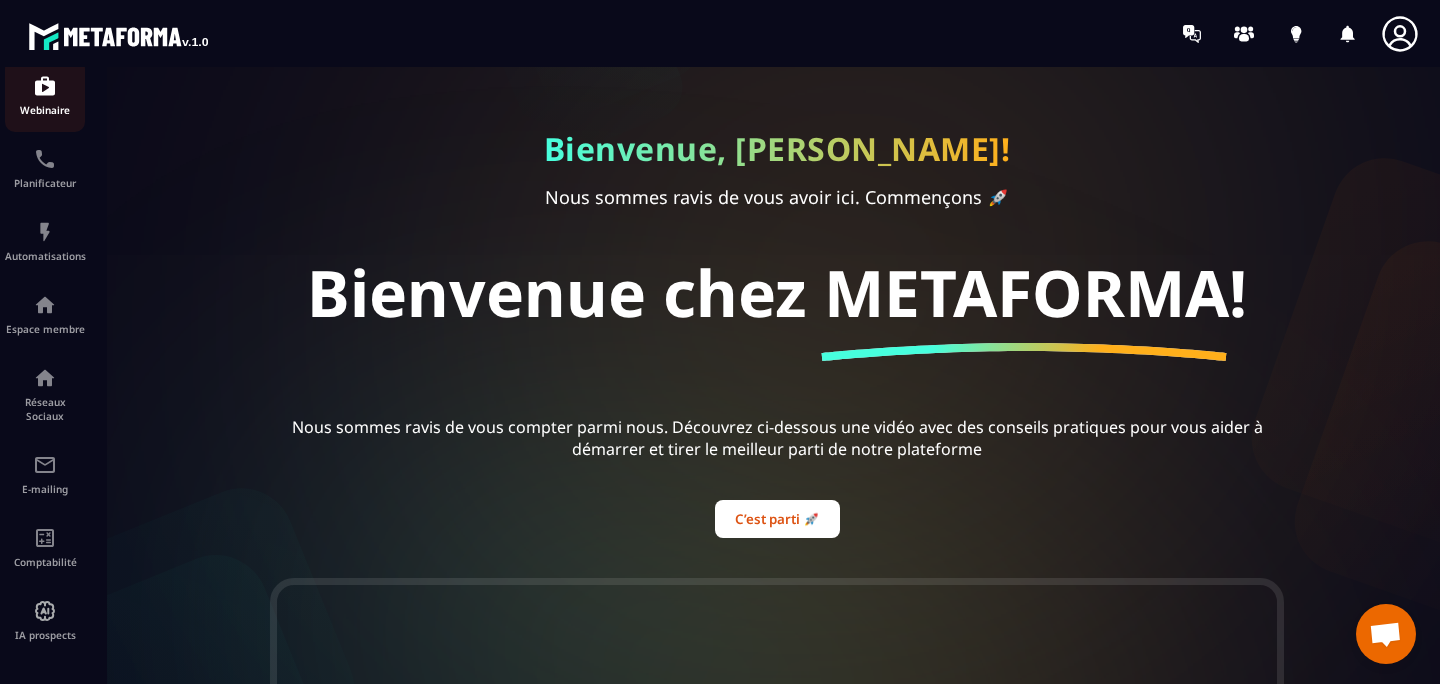 click at bounding box center (45, 86) 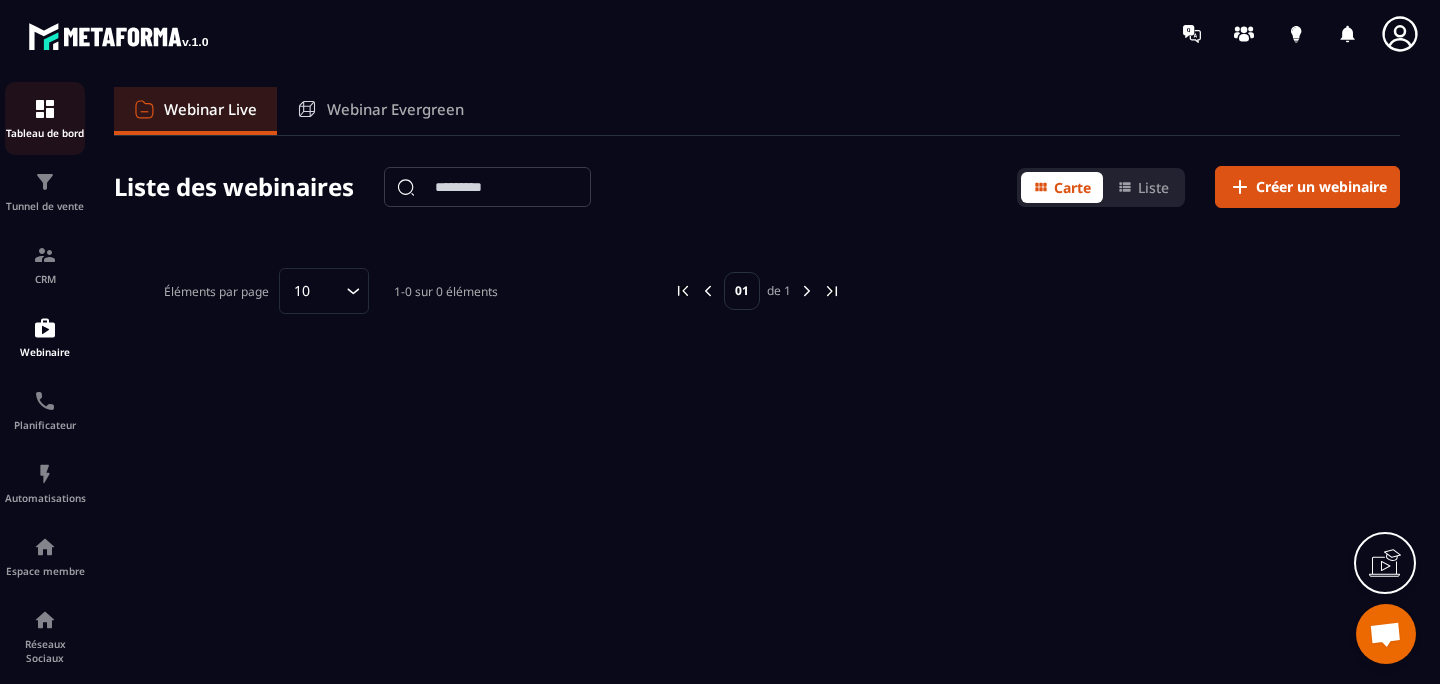 click on "Tableau de bord" 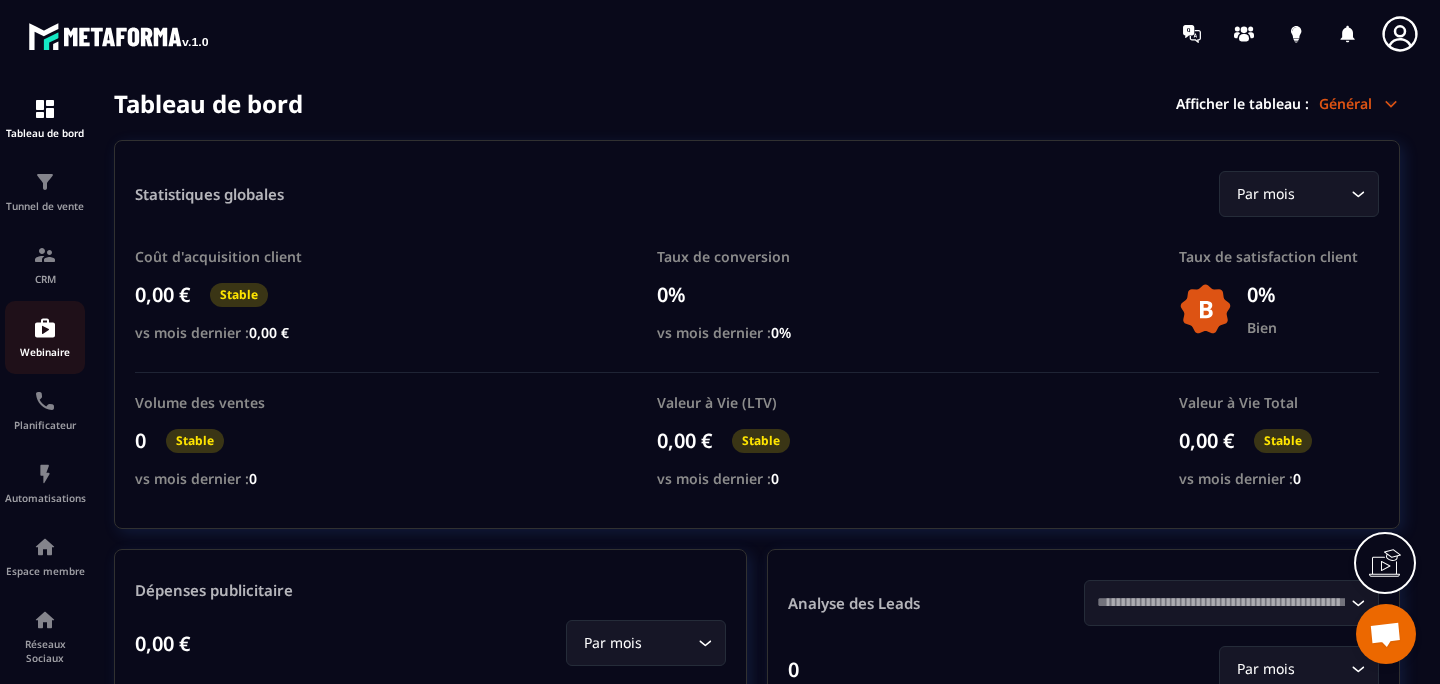scroll, scrollTop: 30, scrollLeft: 0, axis: vertical 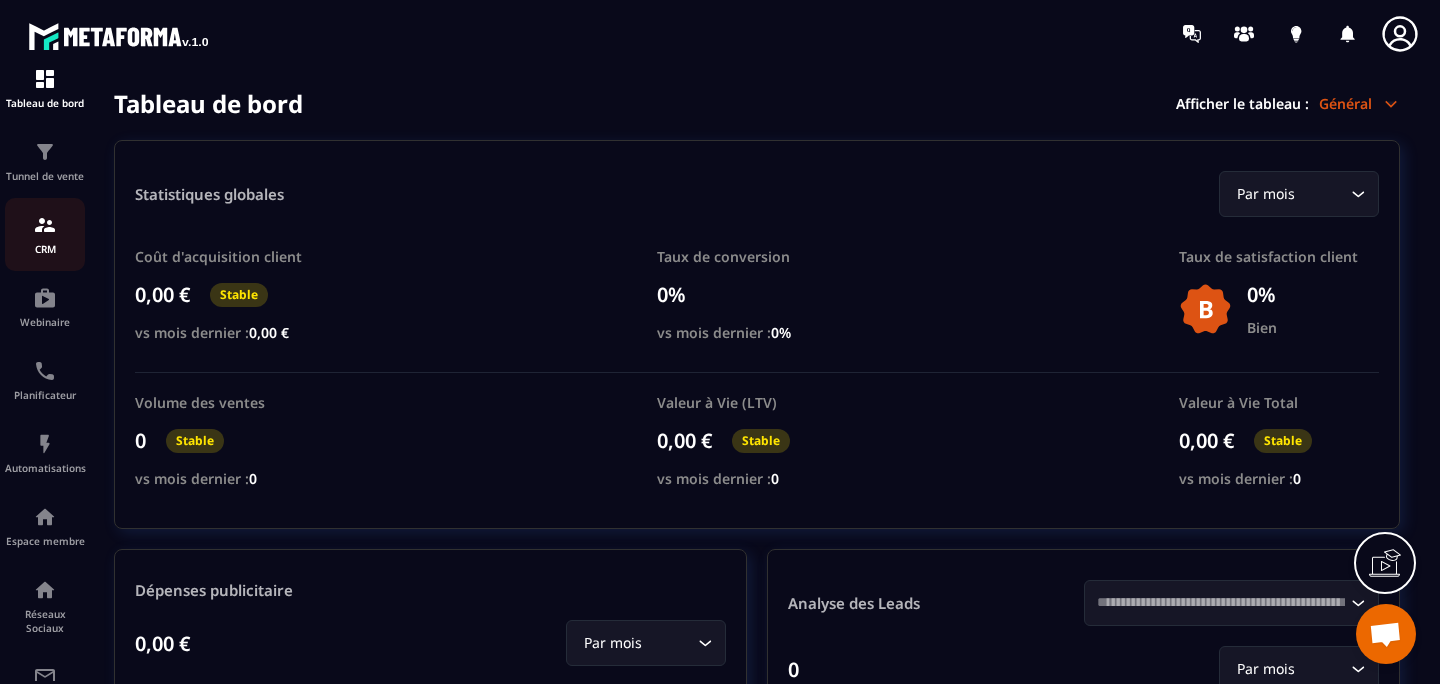 click on "CRM" at bounding box center (45, 234) 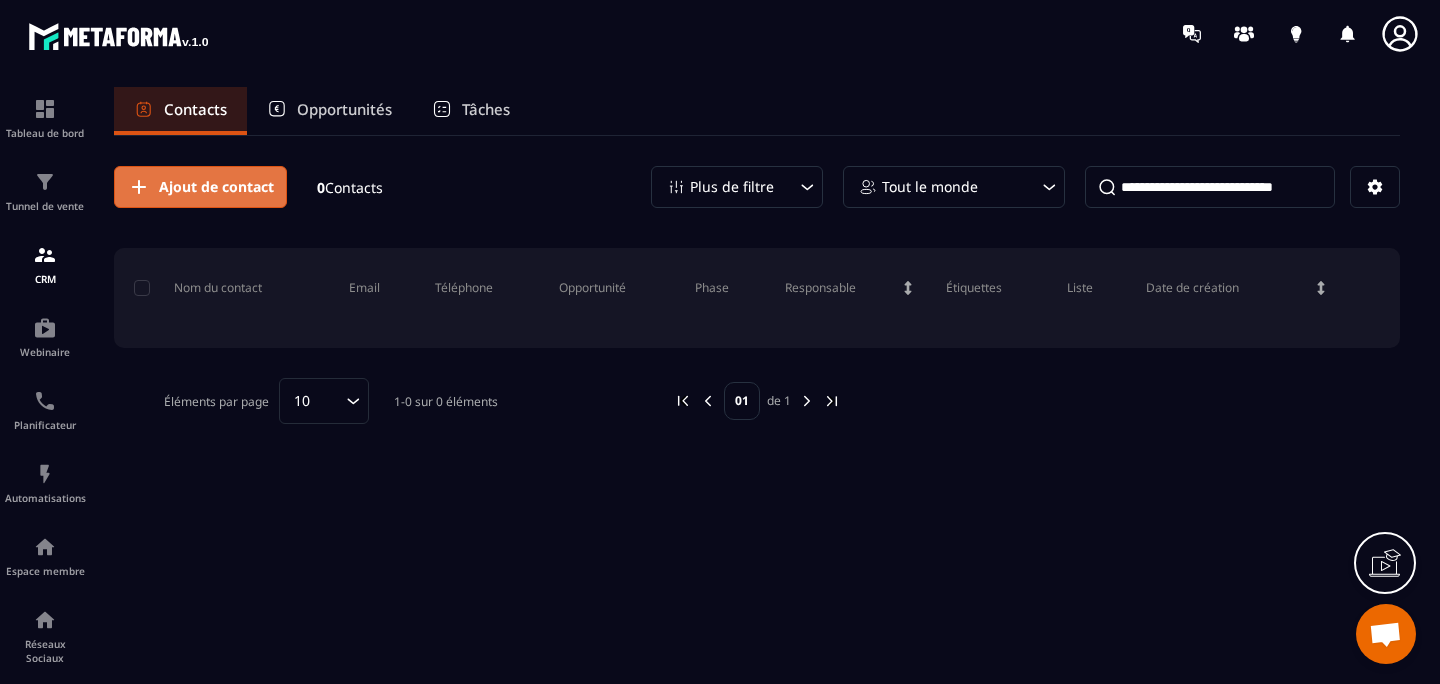 click on "Ajout de contact" at bounding box center [216, 187] 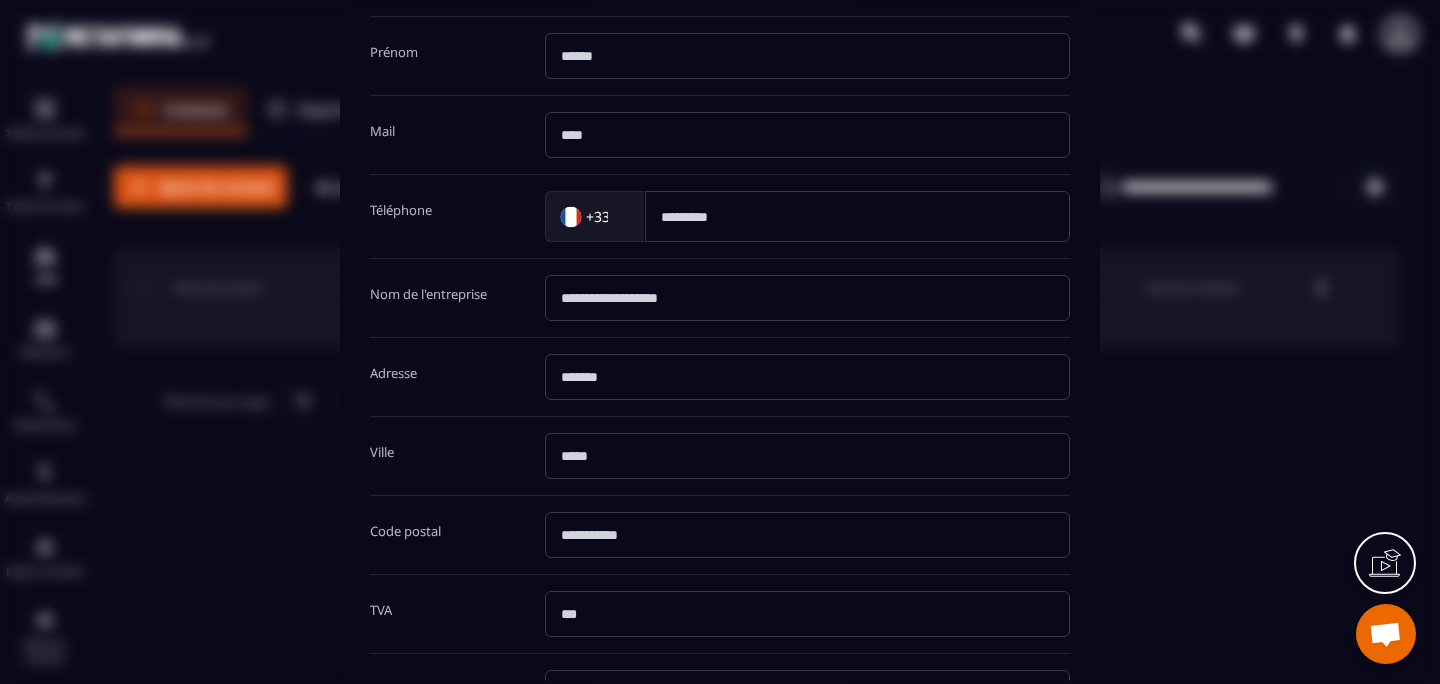 scroll, scrollTop: 424, scrollLeft: 0, axis: vertical 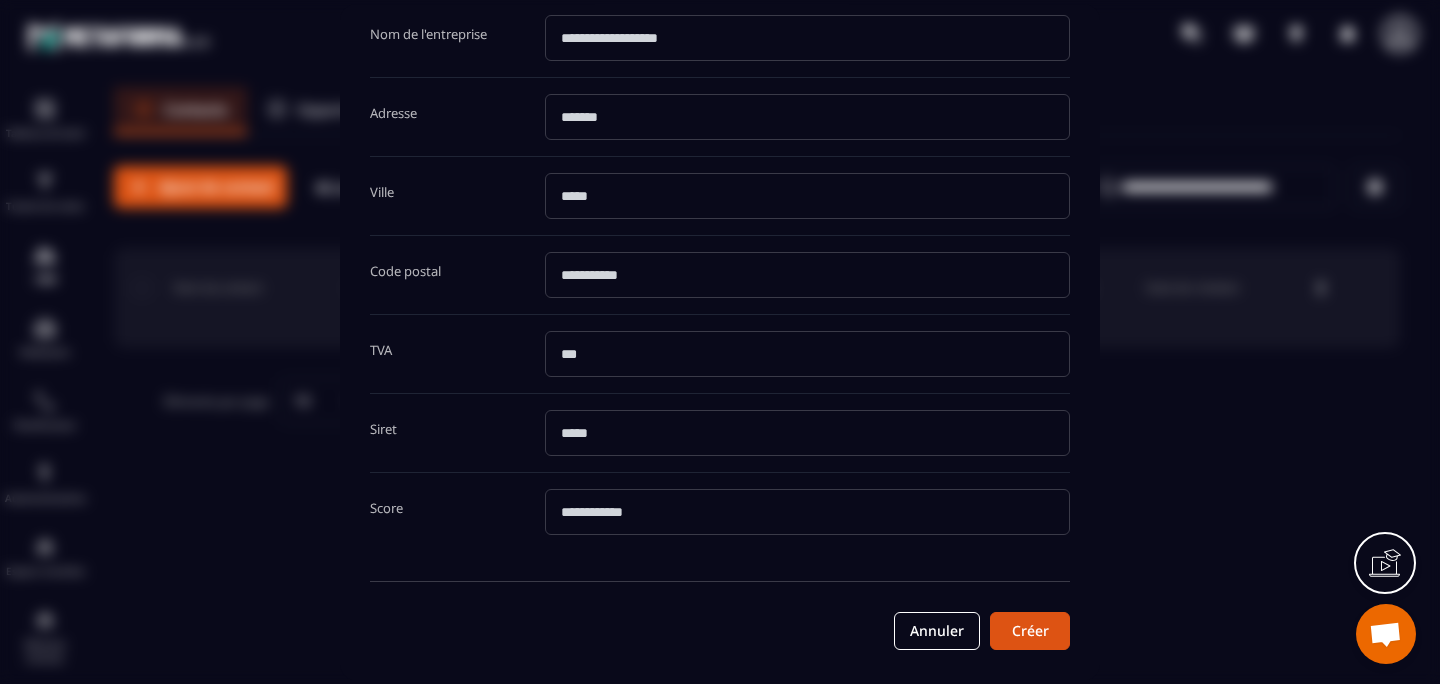click at bounding box center [720, 342] 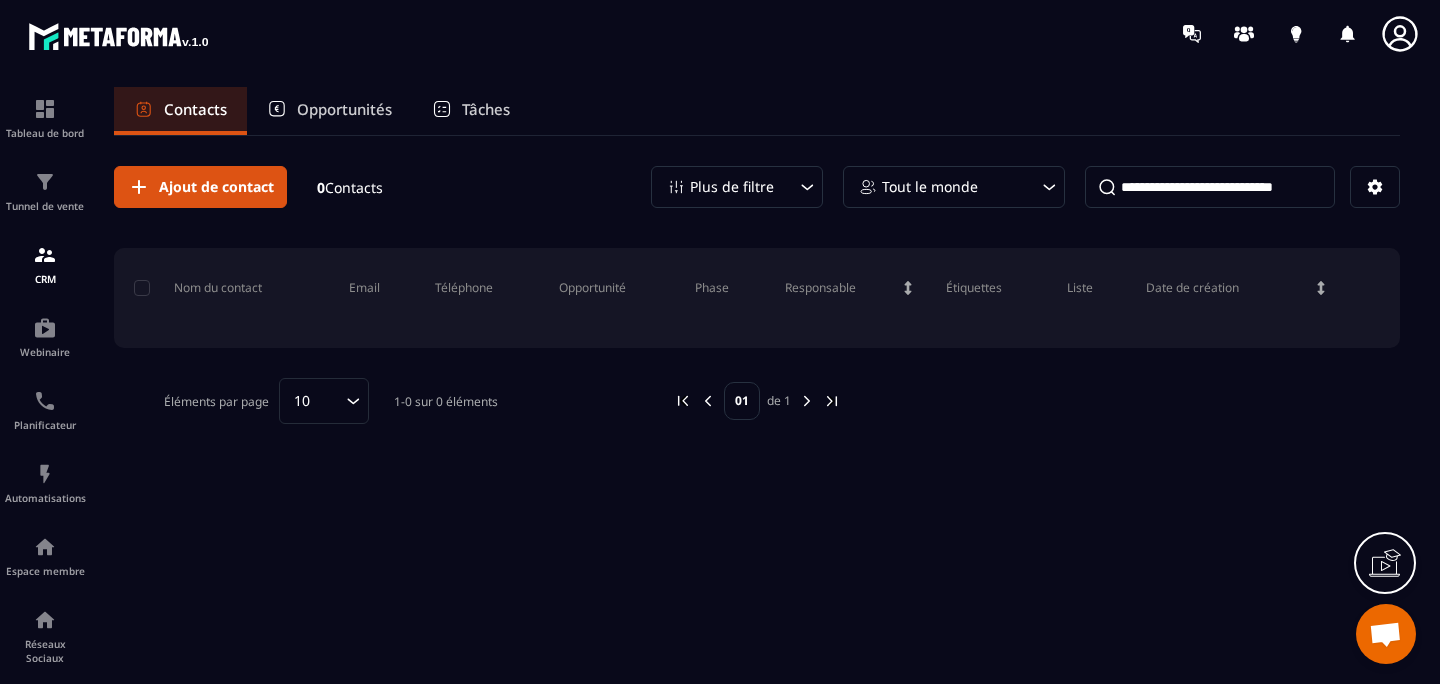 scroll, scrollTop: 0, scrollLeft: 0, axis: both 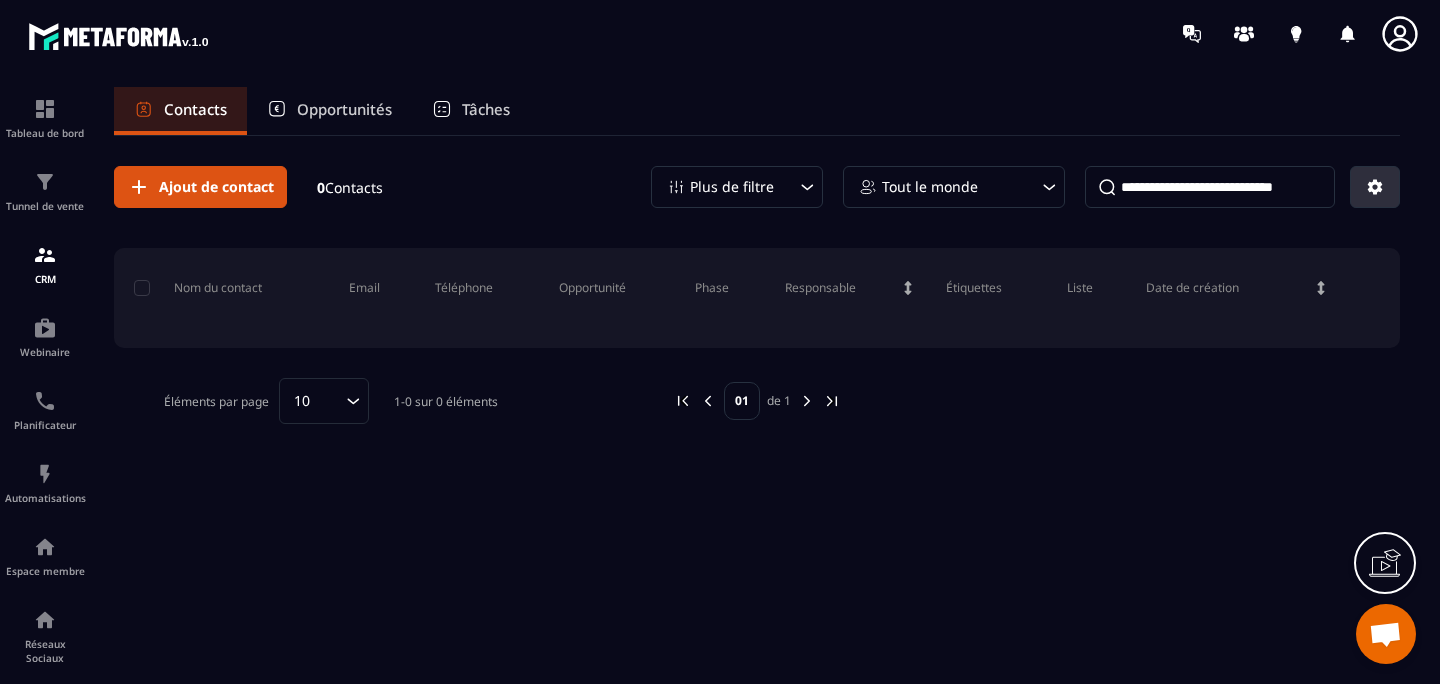 click 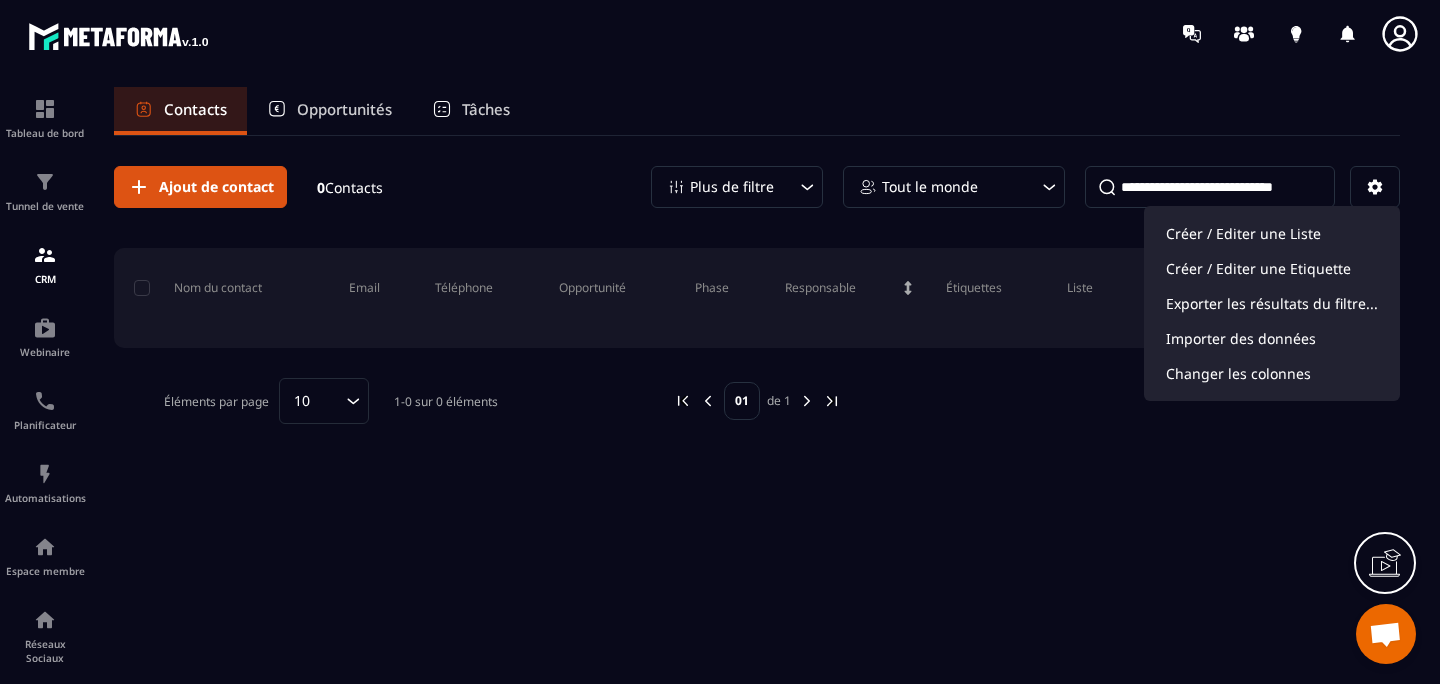click on "Ajout de contact 0  Contacts Plus de filtre Tout le monde Créer / Editer une Liste Créer / Editer une Etiquette Exporter les résultats du filtre... Importer des données Changer les colonnes Nom du contact Email Téléphone Opportunité Phase Responsable Étiquettes Liste Date de création Éléments par page 10 Loading... 1-0 sur 0 éléments 01 de 1" at bounding box center (757, 408) 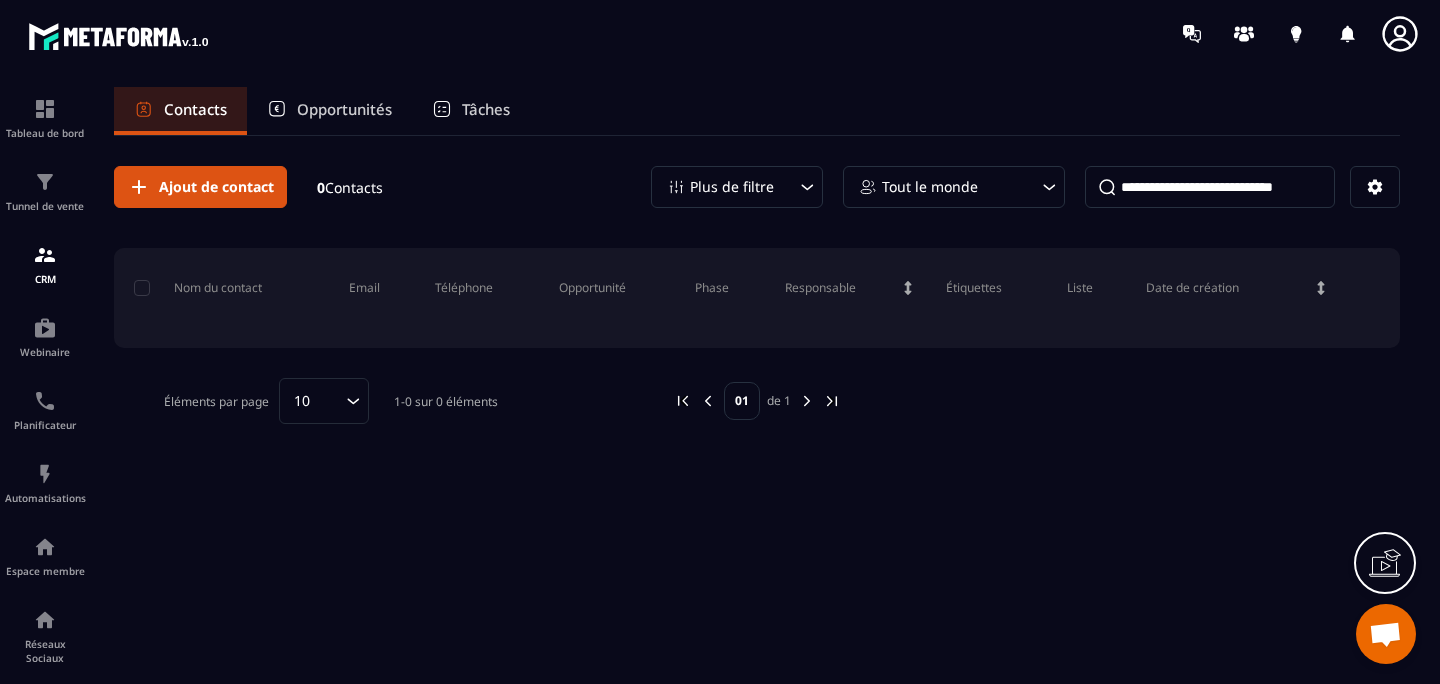 click 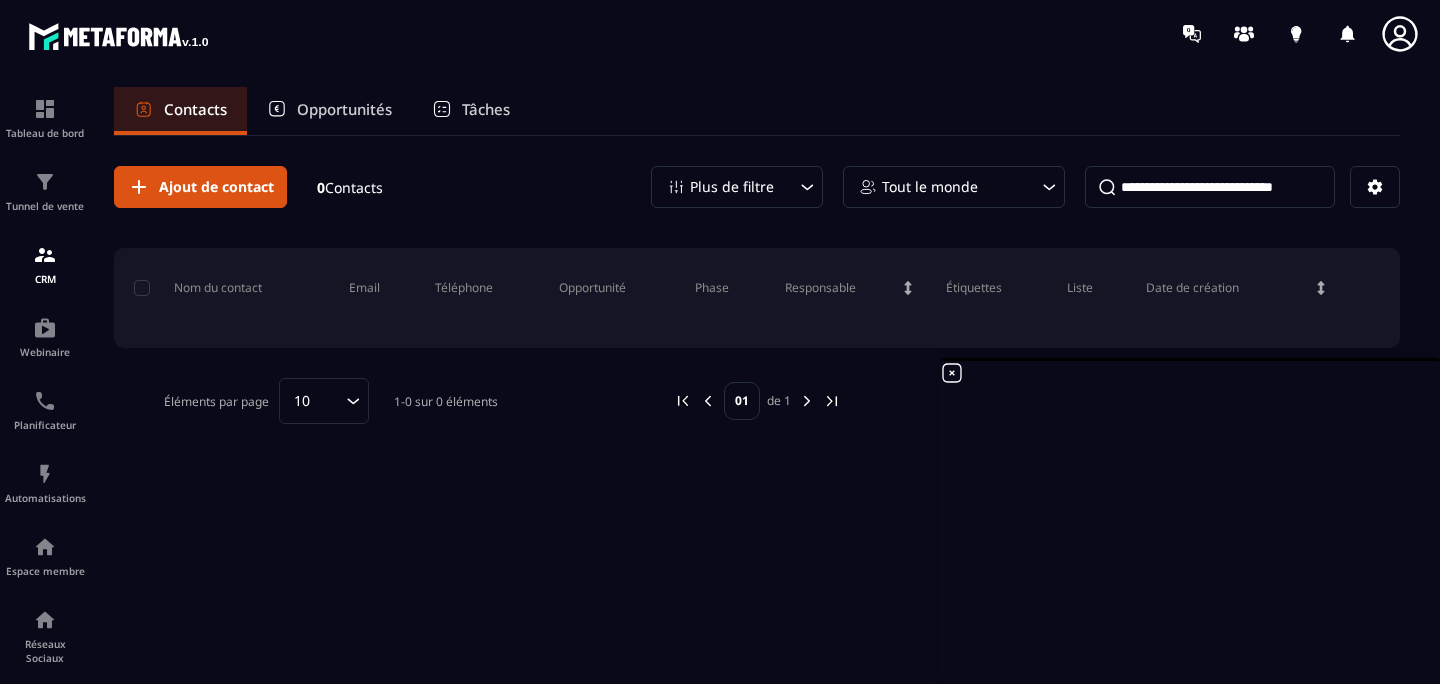 click 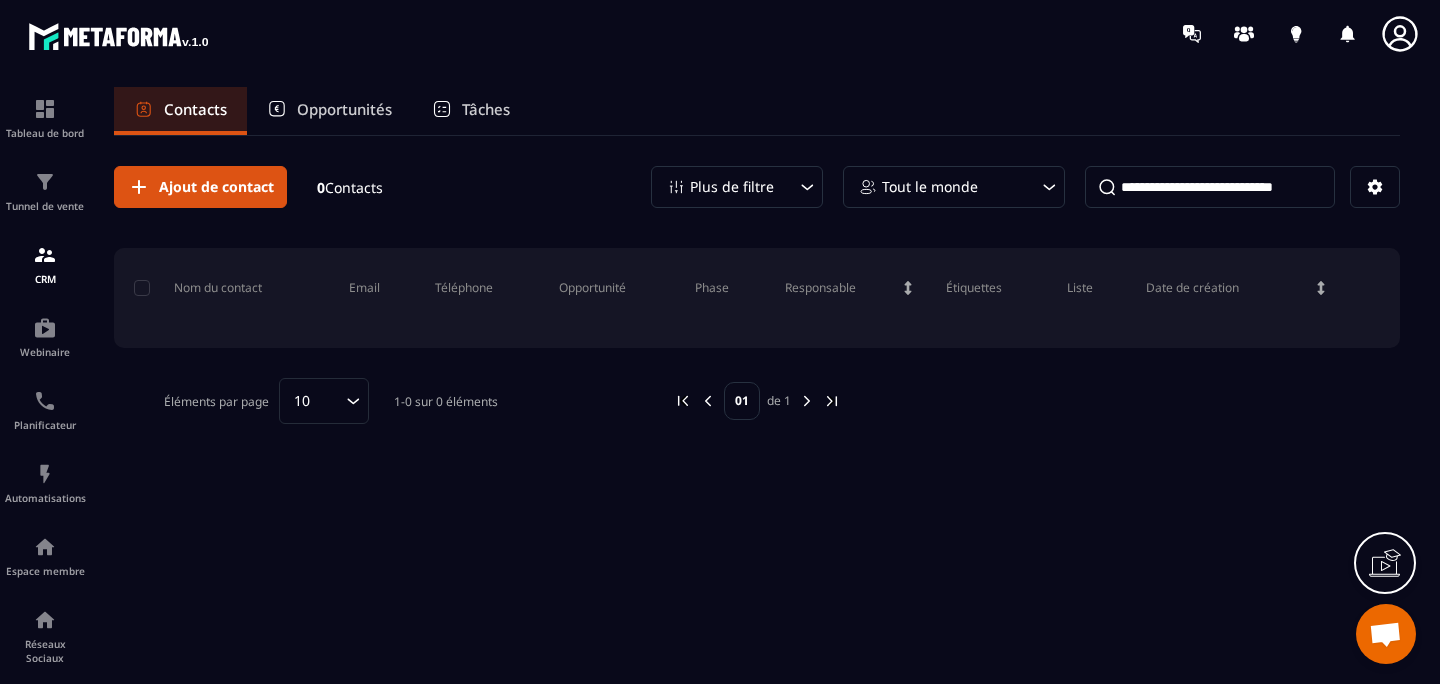 click 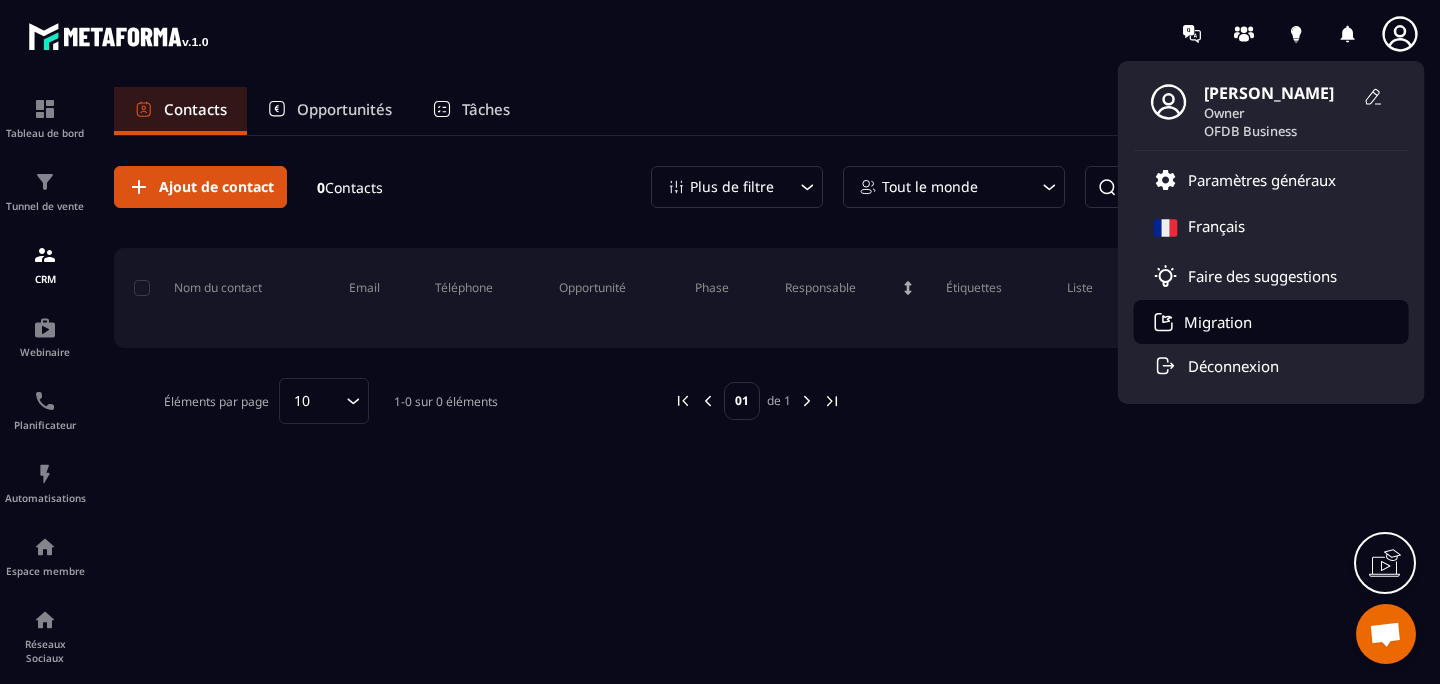 click on "Migration" at bounding box center (1218, 322) 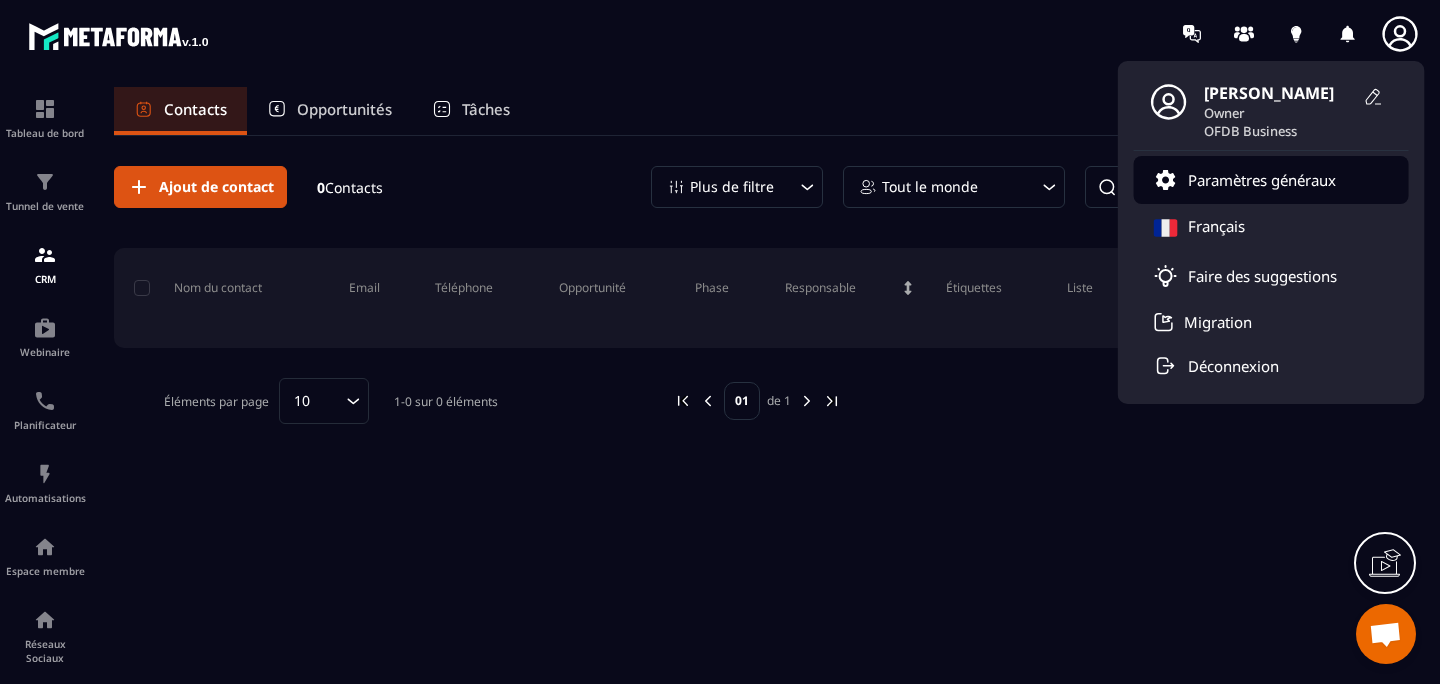 click on "Paramètres généraux" at bounding box center [1271, 180] 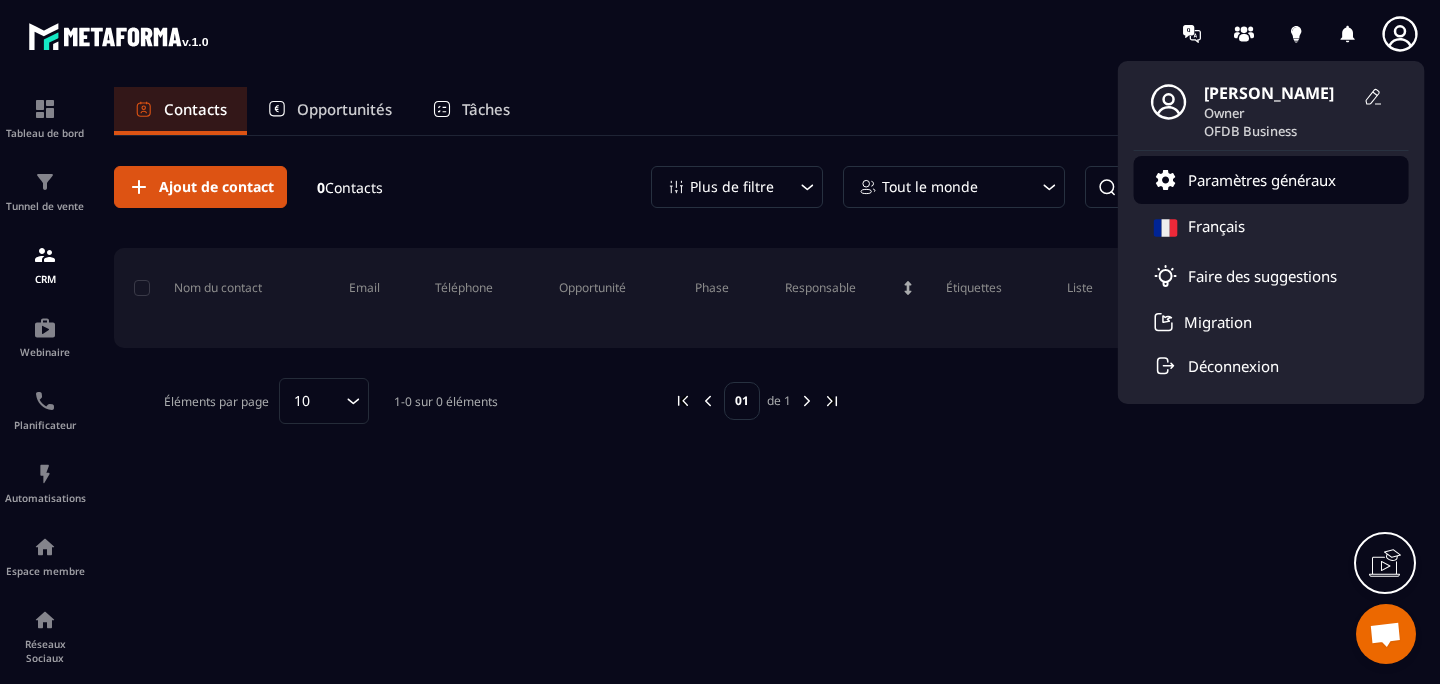 click on "Paramètres généraux" at bounding box center [1262, 180] 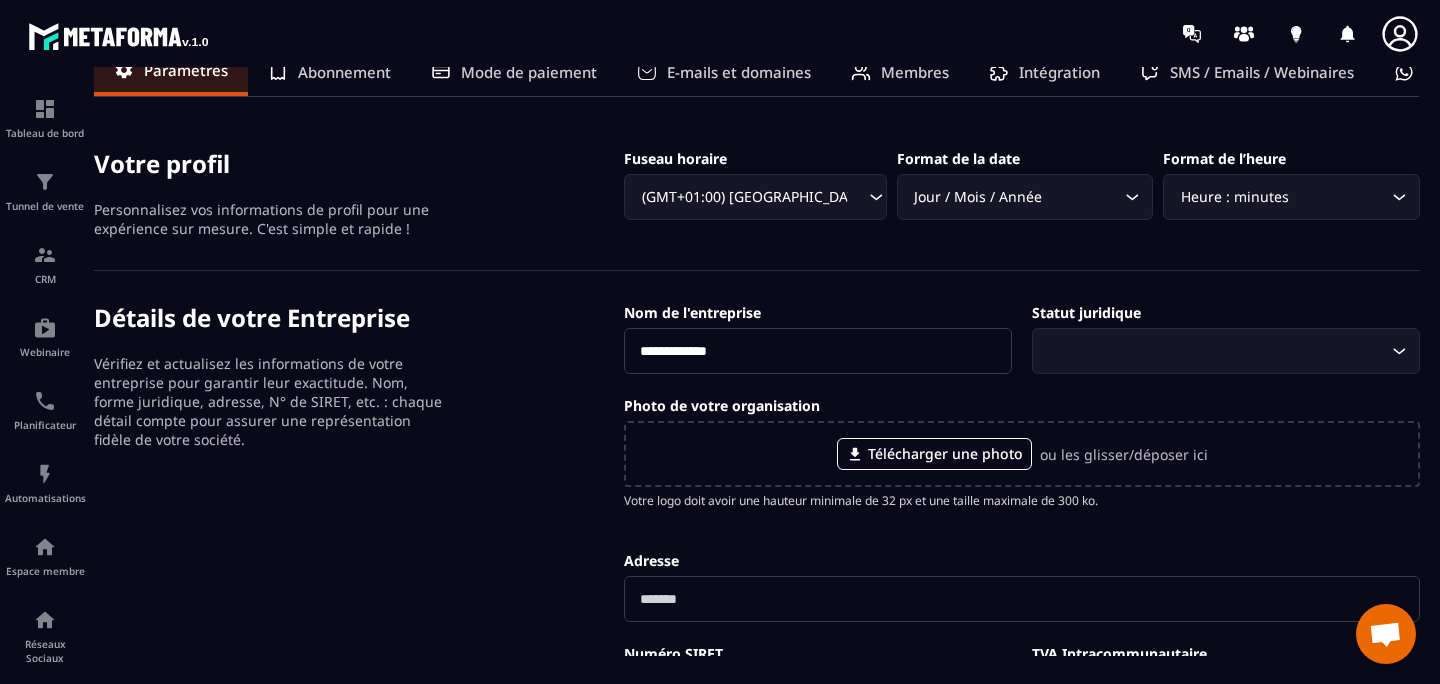 click on "Intégration" at bounding box center [1059, 72] 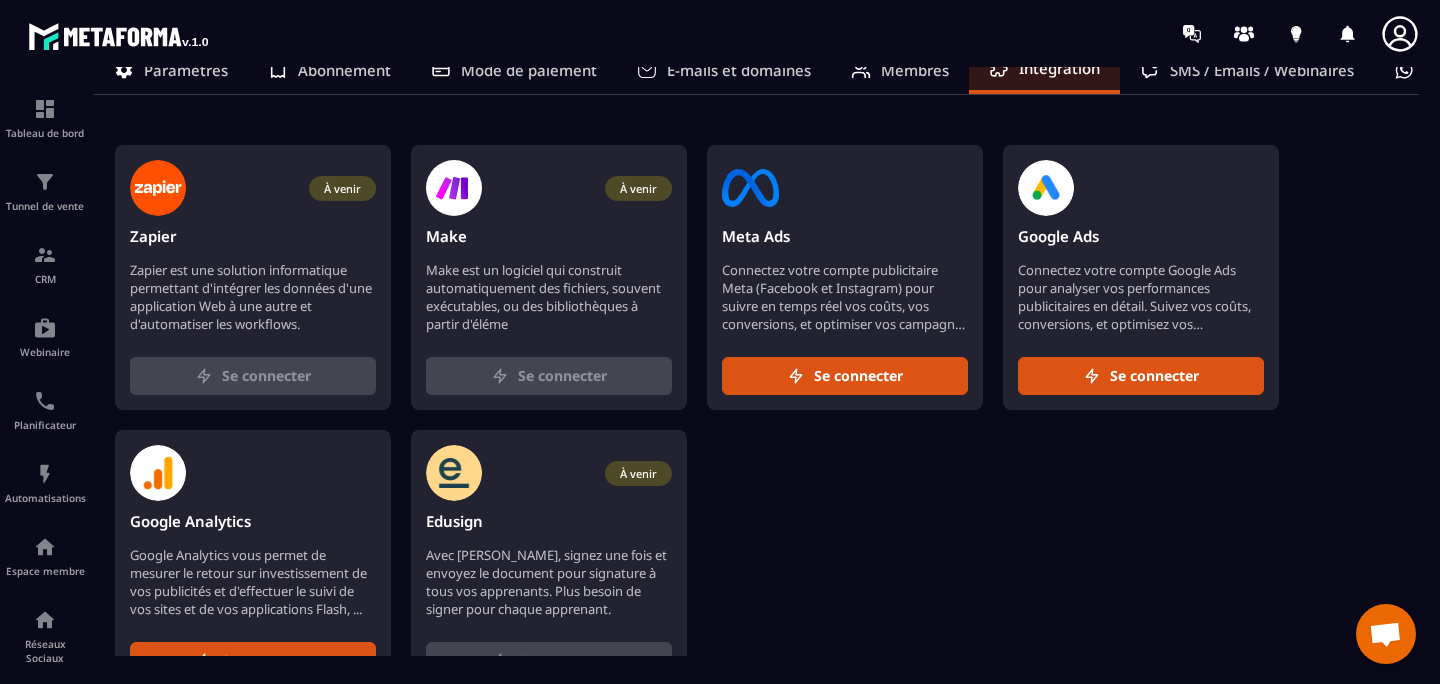 scroll, scrollTop: 0, scrollLeft: 0, axis: both 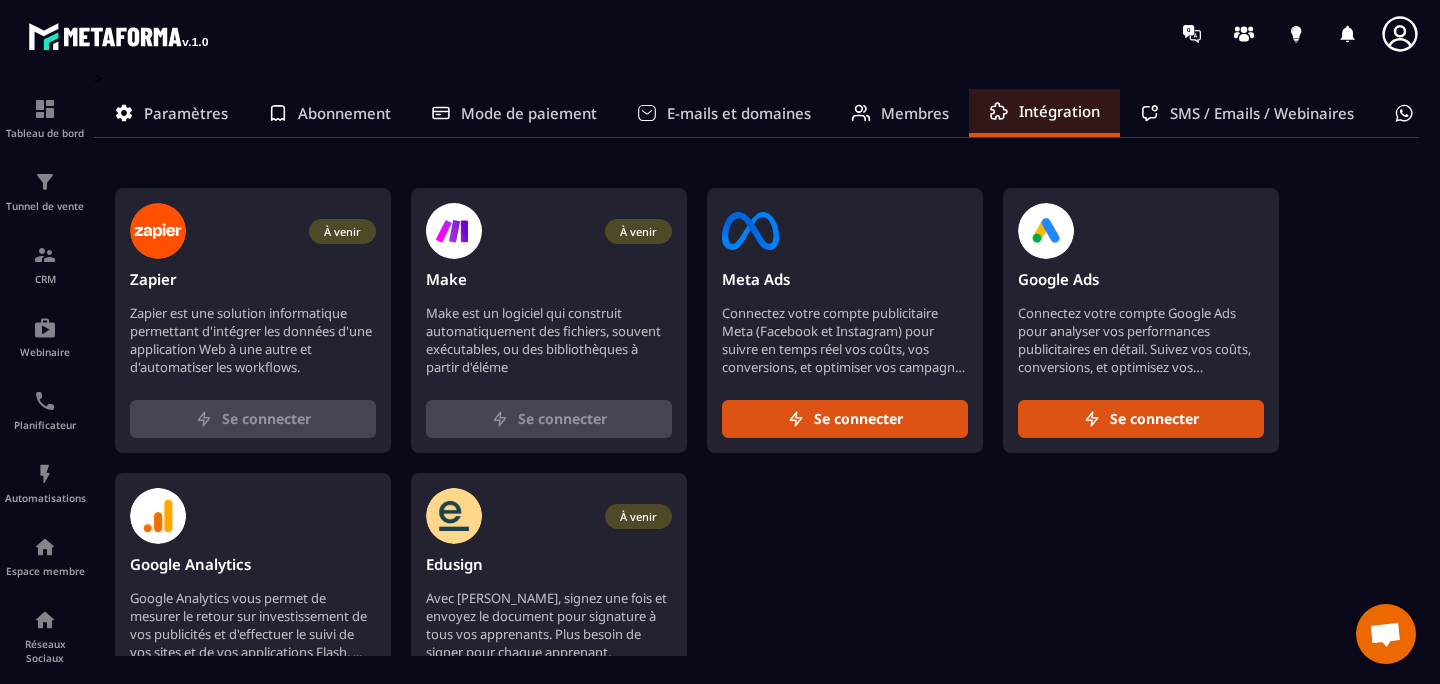 click on "Se connecter" at bounding box center [562, 419] 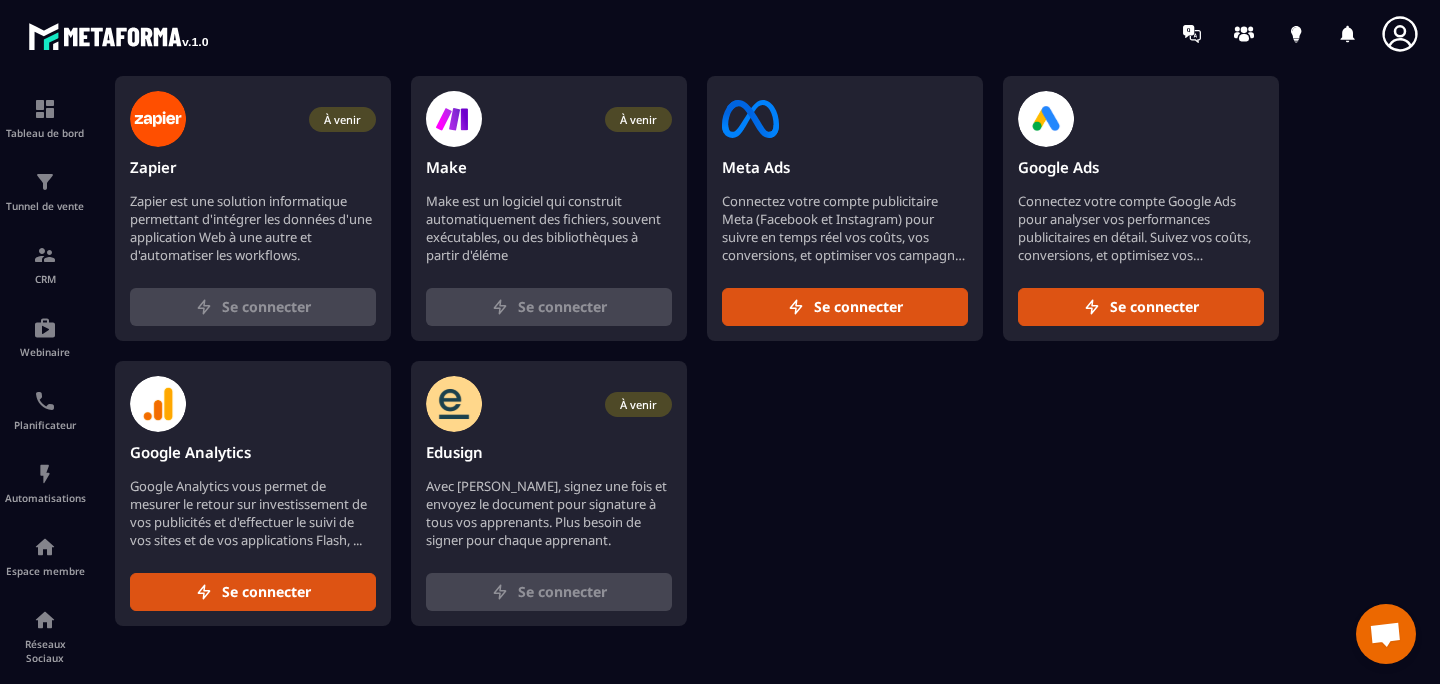 scroll, scrollTop: 0, scrollLeft: 0, axis: both 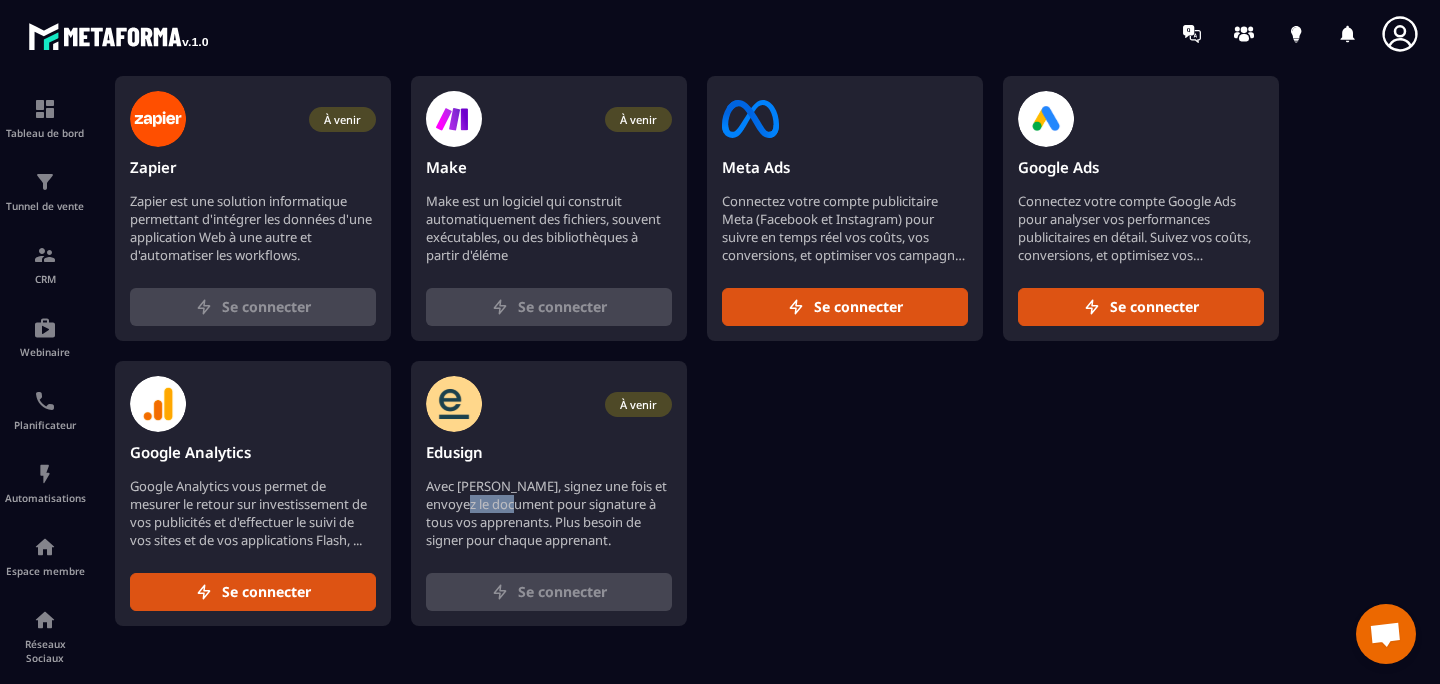 click on "Avec [PERSON_NAME], signez une fois et envoyez le document pour signature à tous vos apprenants. Plus besoin de signer pour chaque apprenant." at bounding box center (549, 513) 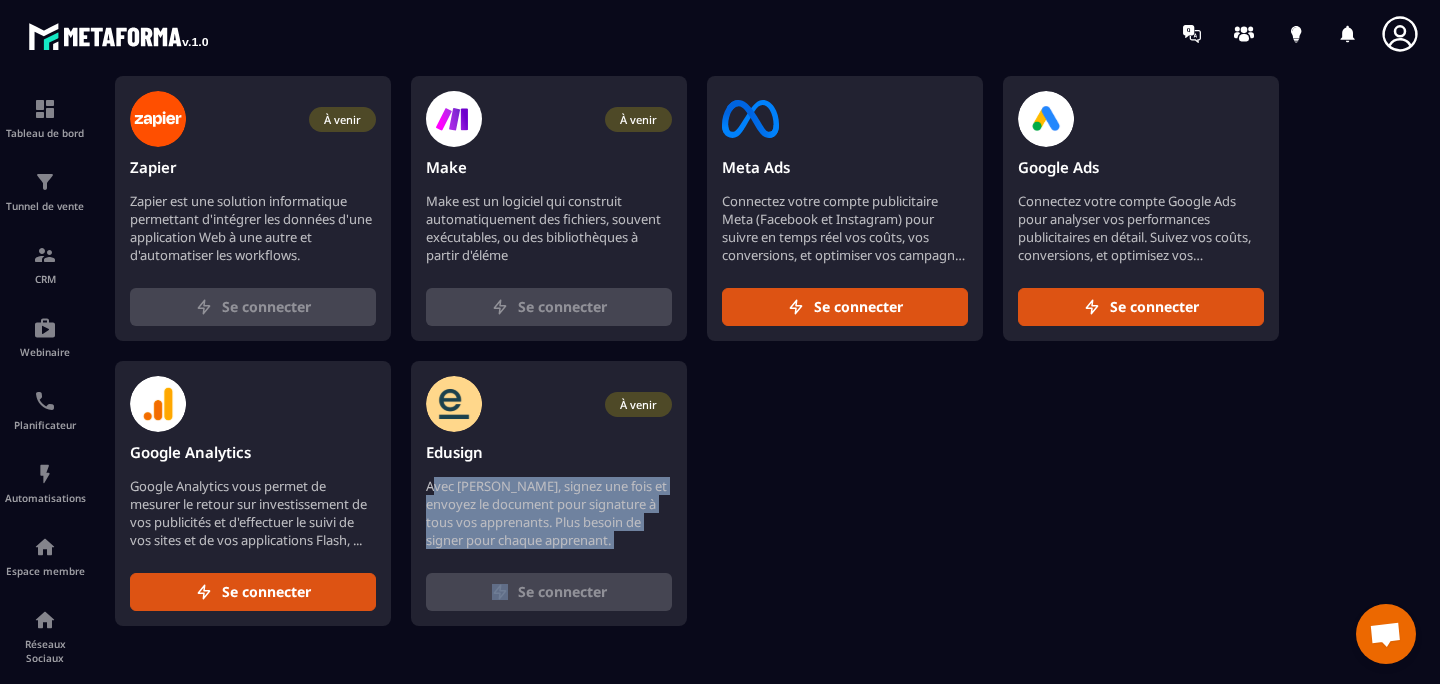 click on "Avec [PERSON_NAME], signez une fois et envoyez le document pour signature à tous vos apprenants. Plus besoin de signer pour chaque apprenant." at bounding box center [549, 513] 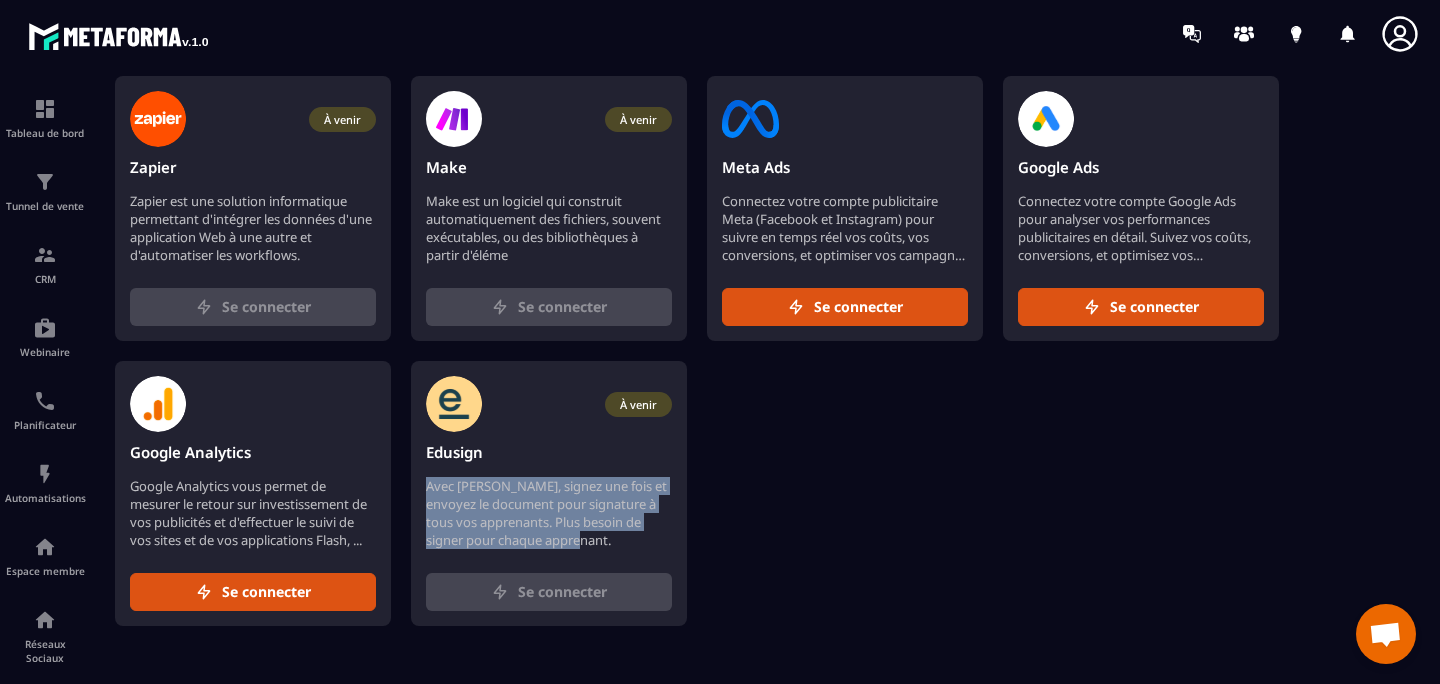 drag, startPoint x: 676, startPoint y: 533, endPoint x: 678, endPoint y: 468, distance: 65.03076 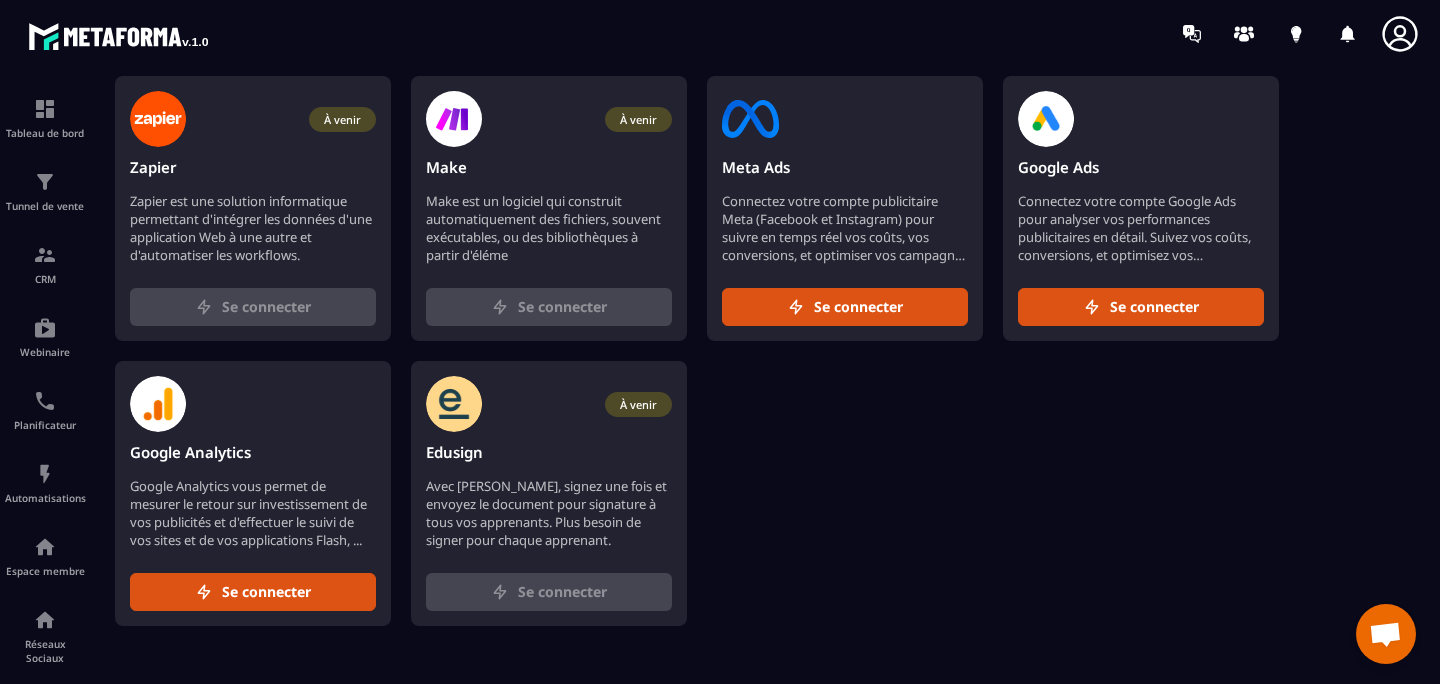 scroll, scrollTop: 0, scrollLeft: 0, axis: both 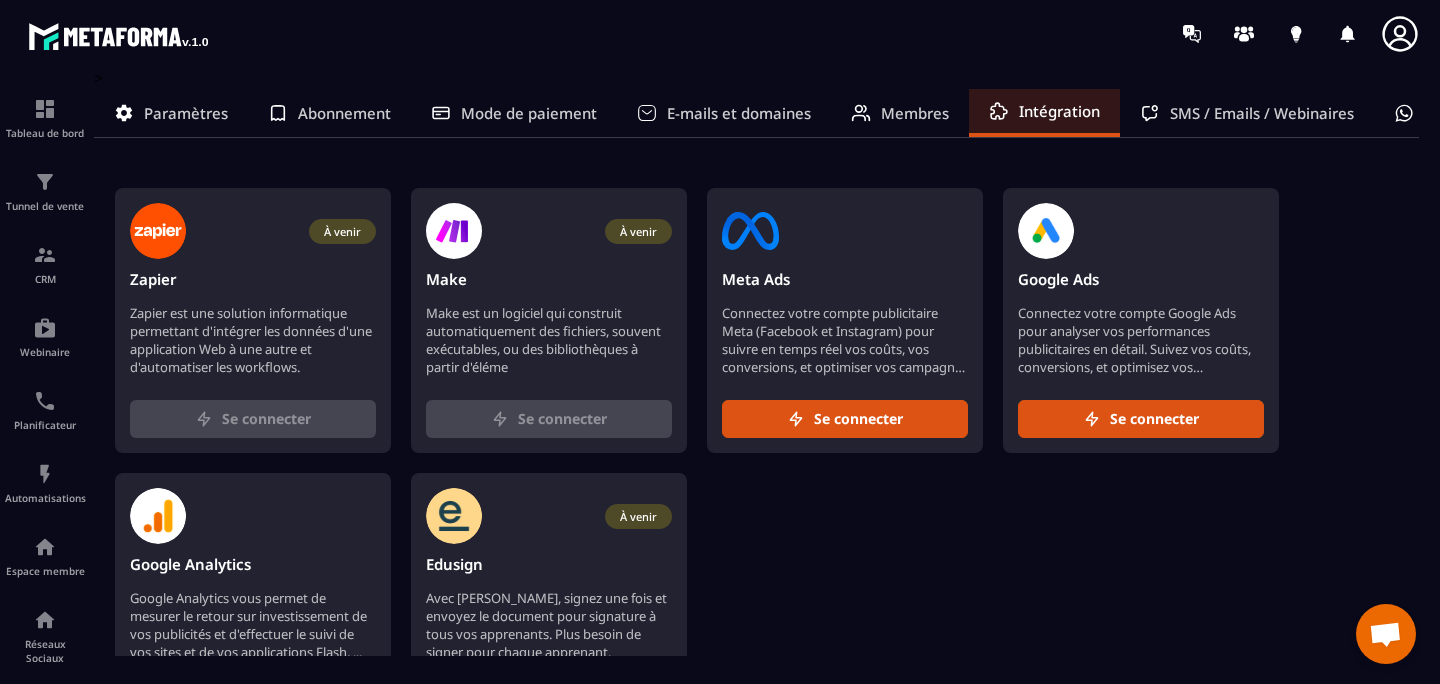 click on "À venir" at bounding box center [638, 231] 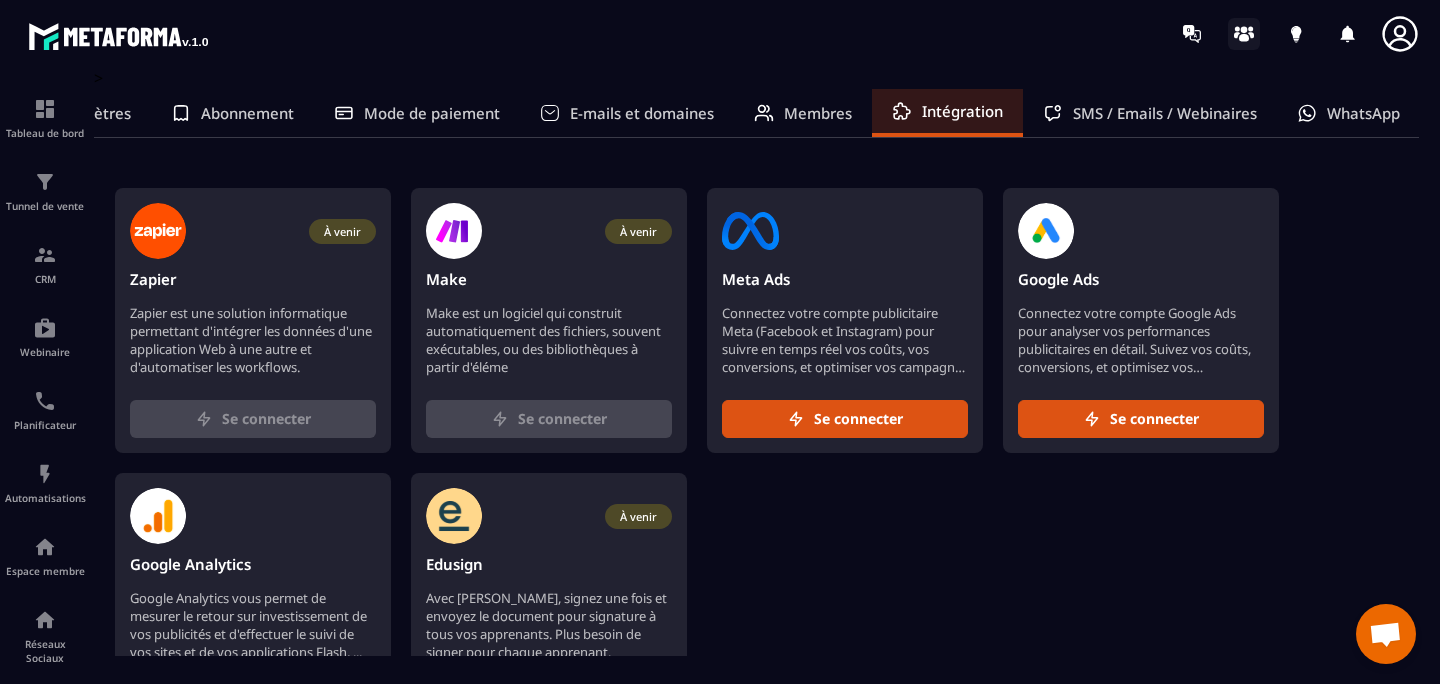 click 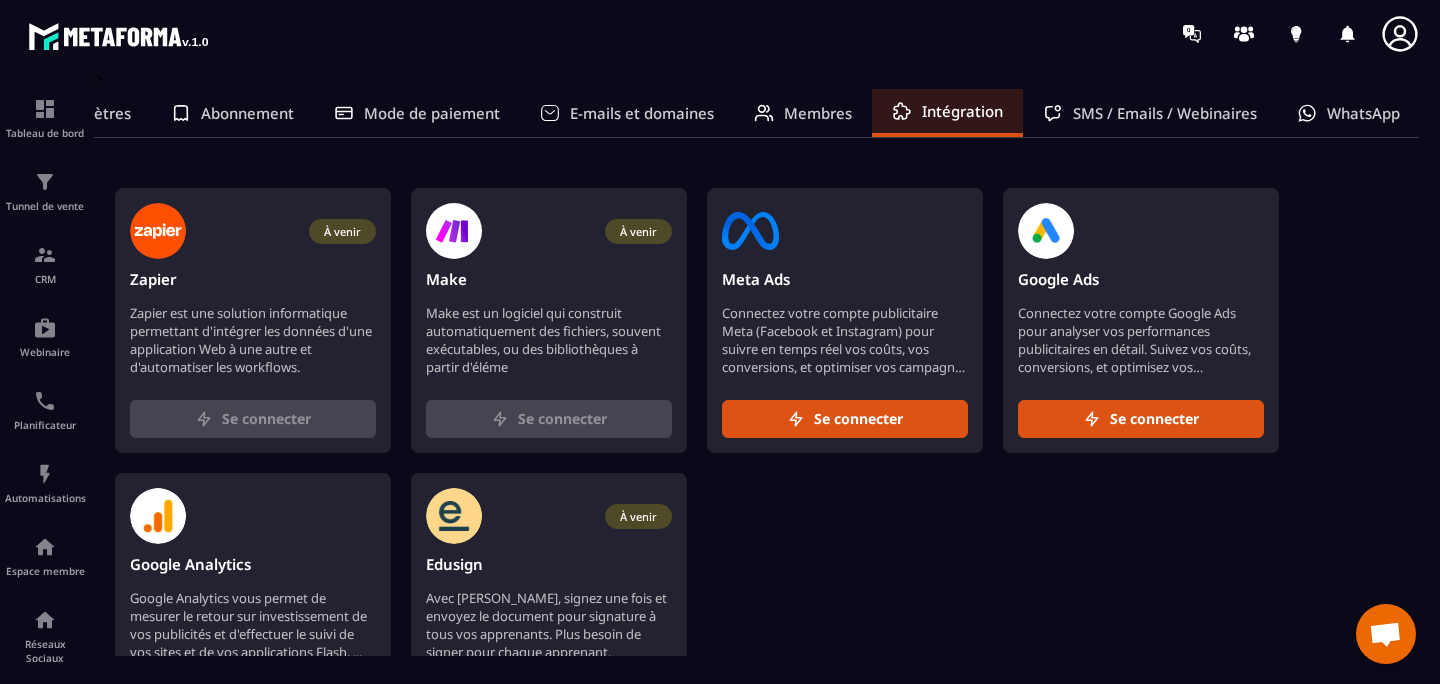 scroll, scrollTop: 91, scrollLeft: 0, axis: vertical 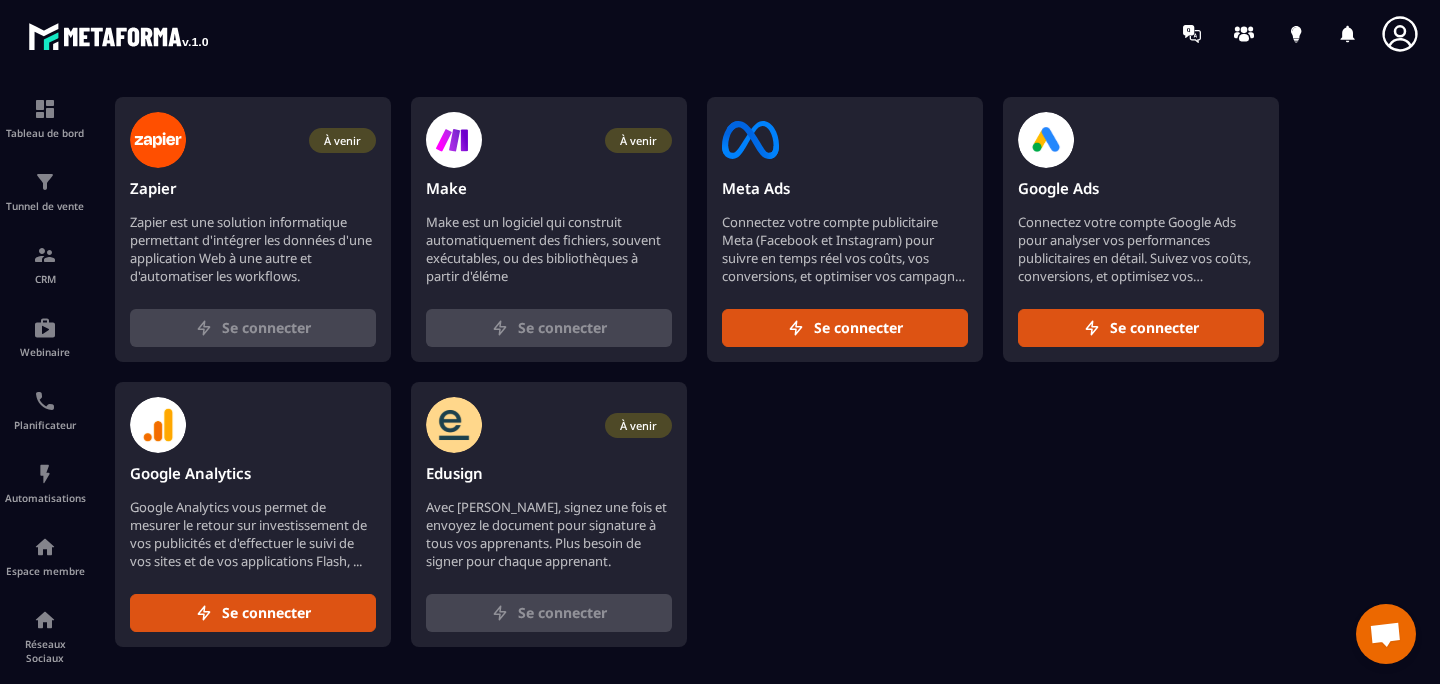 click on "À venir" at bounding box center [638, 140] 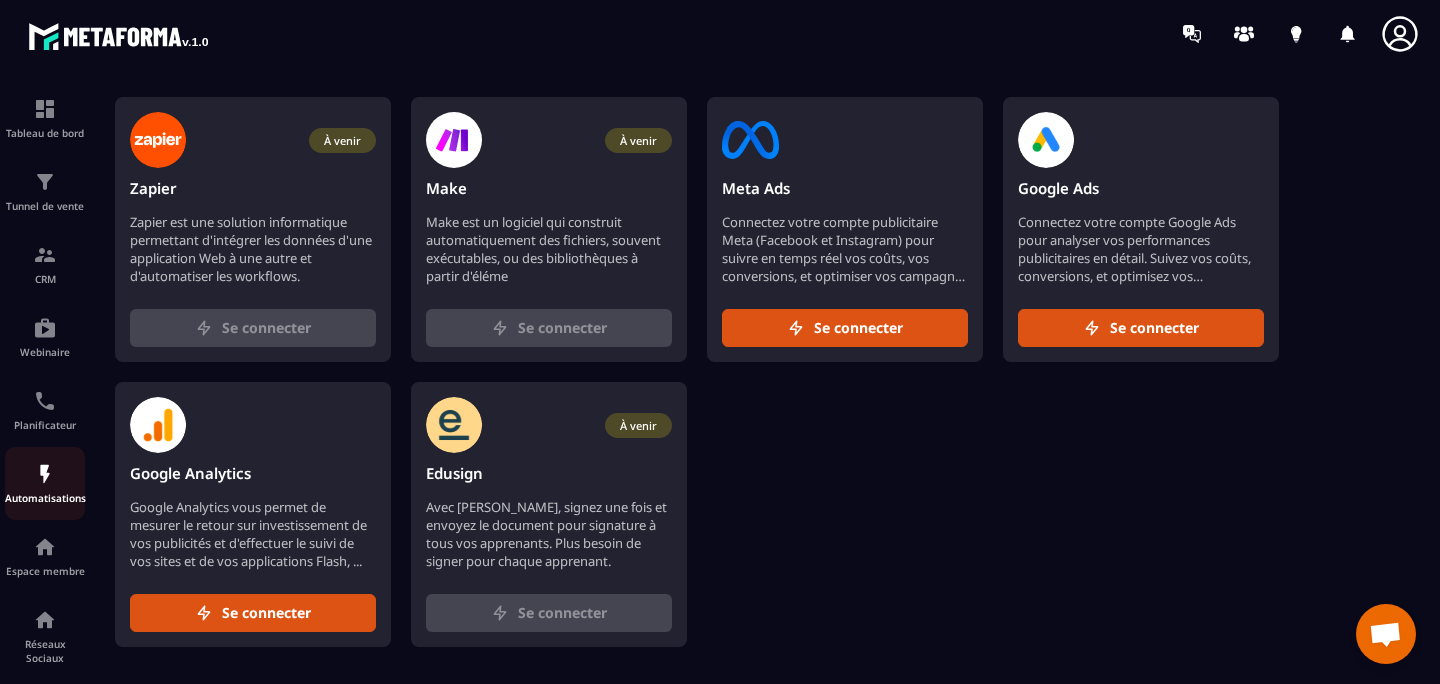 scroll, scrollTop: 242, scrollLeft: 0, axis: vertical 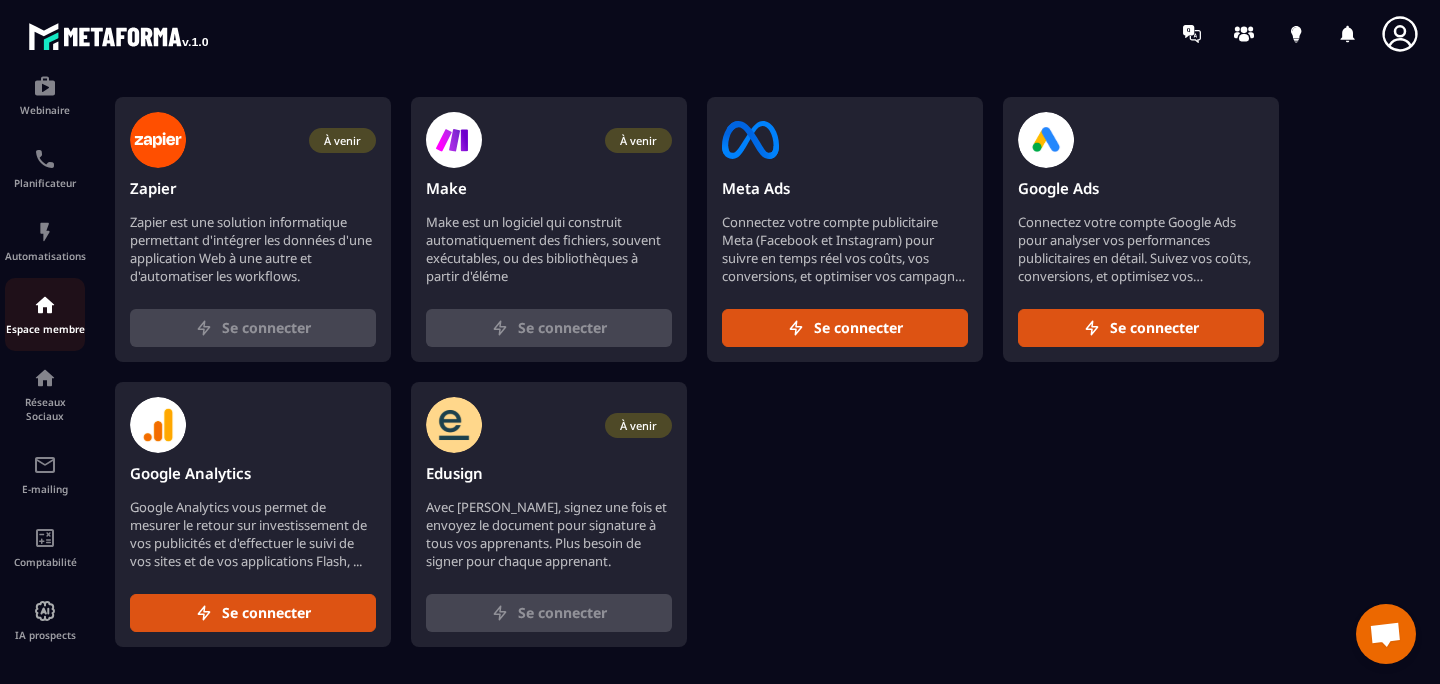 click at bounding box center [45, 305] 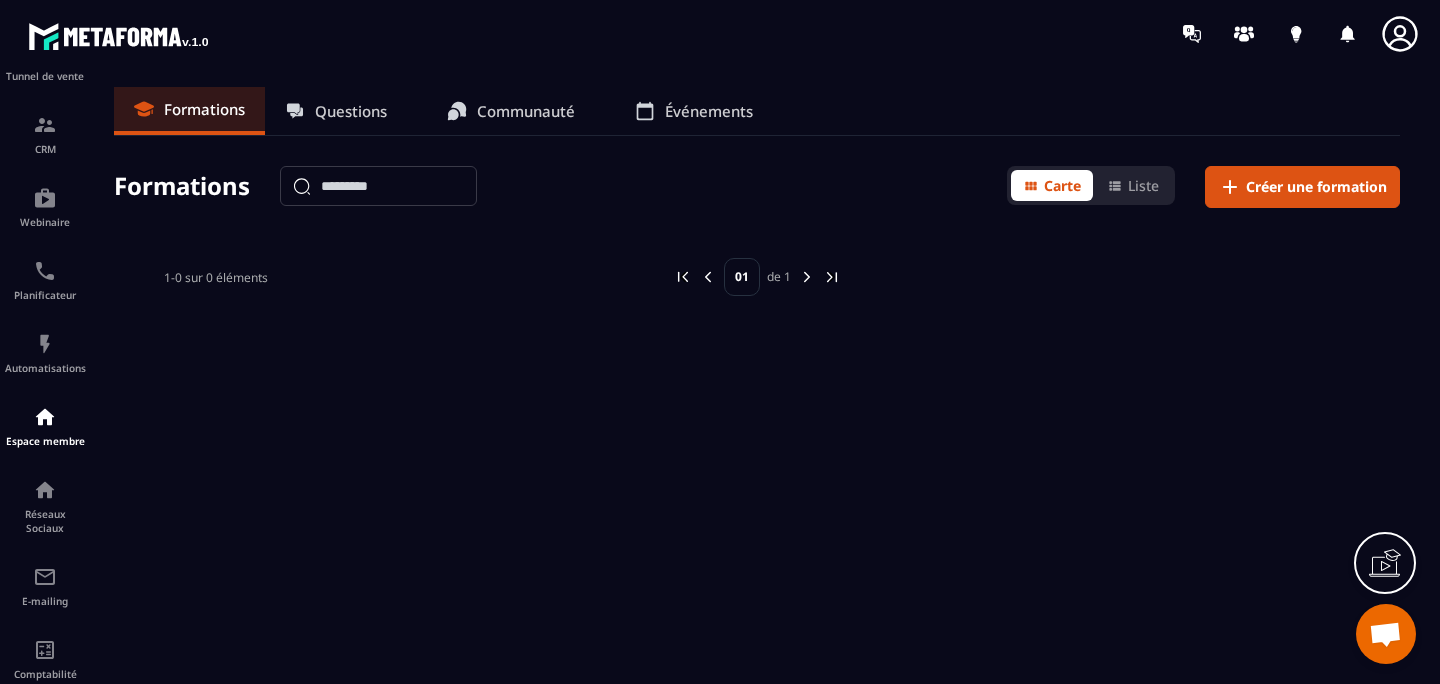 scroll, scrollTop: 242, scrollLeft: 0, axis: vertical 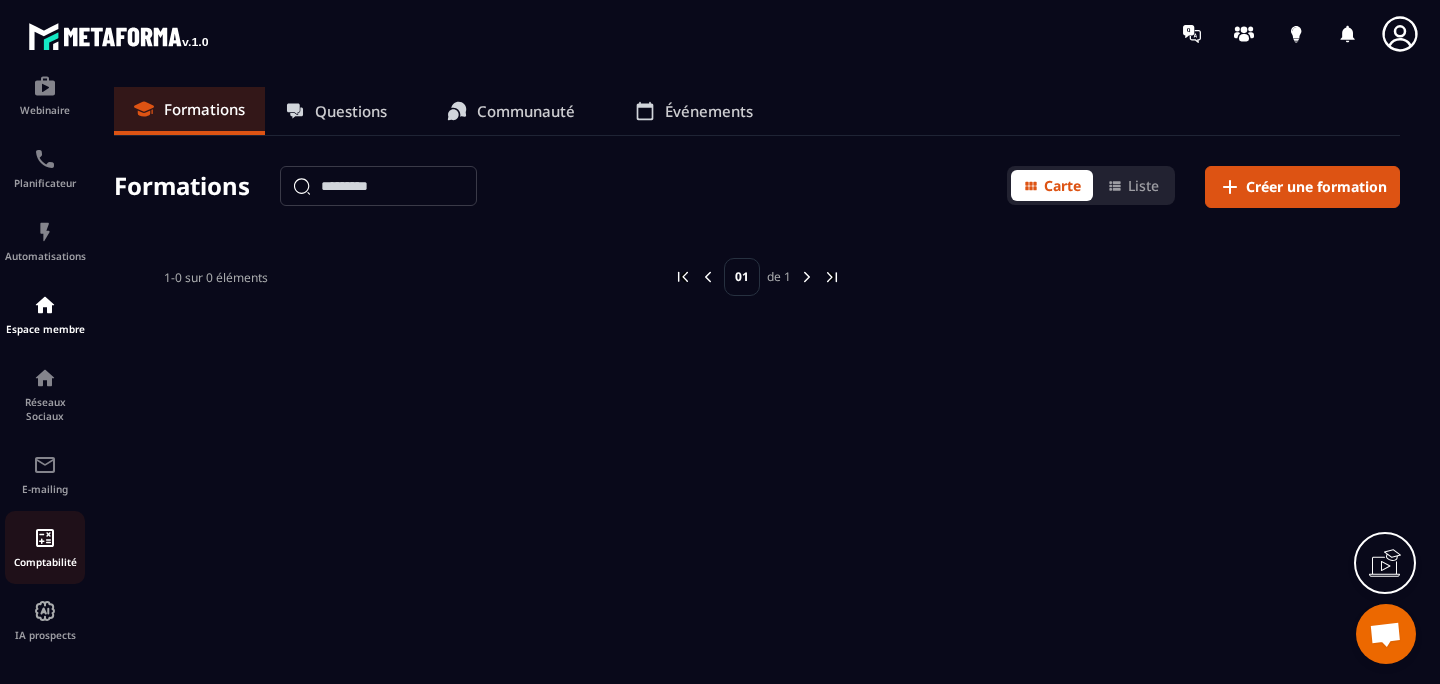 click at bounding box center (45, 538) 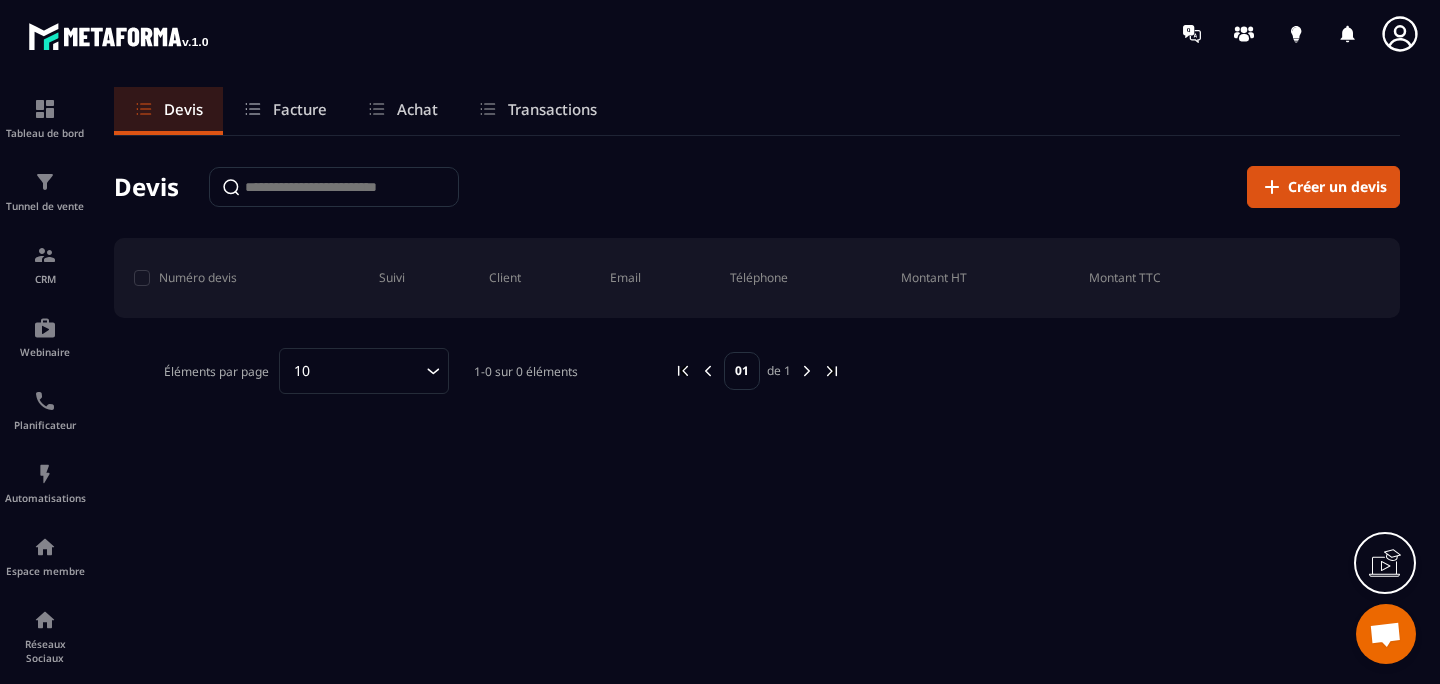 scroll, scrollTop: 242, scrollLeft: 0, axis: vertical 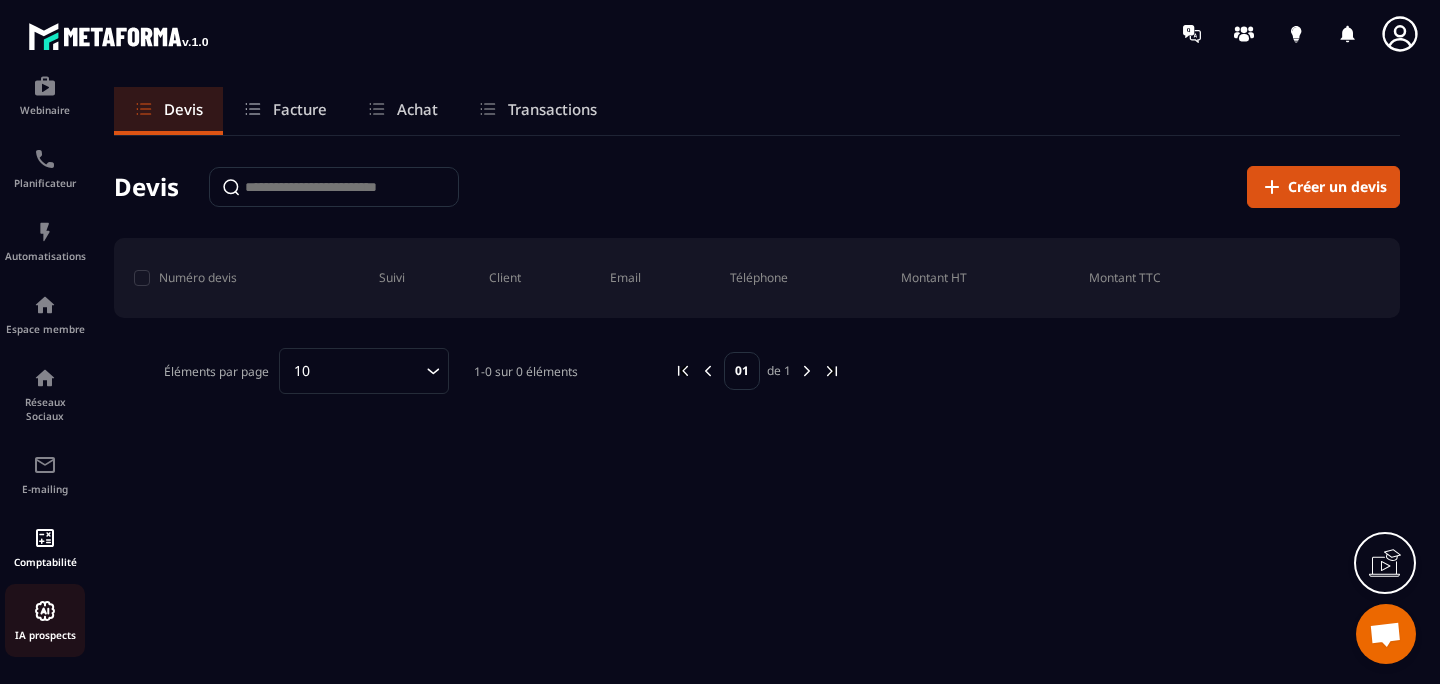 click on "IA prospects" at bounding box center [45, 620] 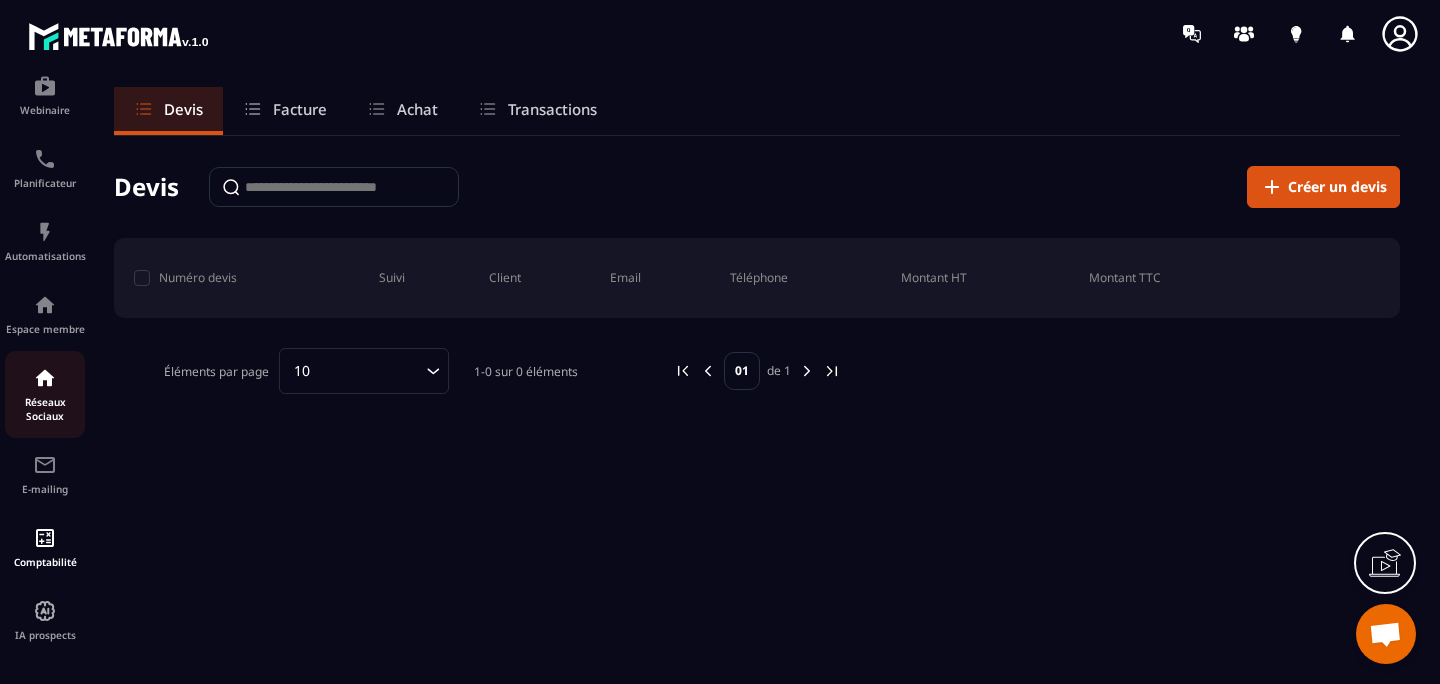 click on "Réseaux Sociaux" at bounding box center (45, 409) 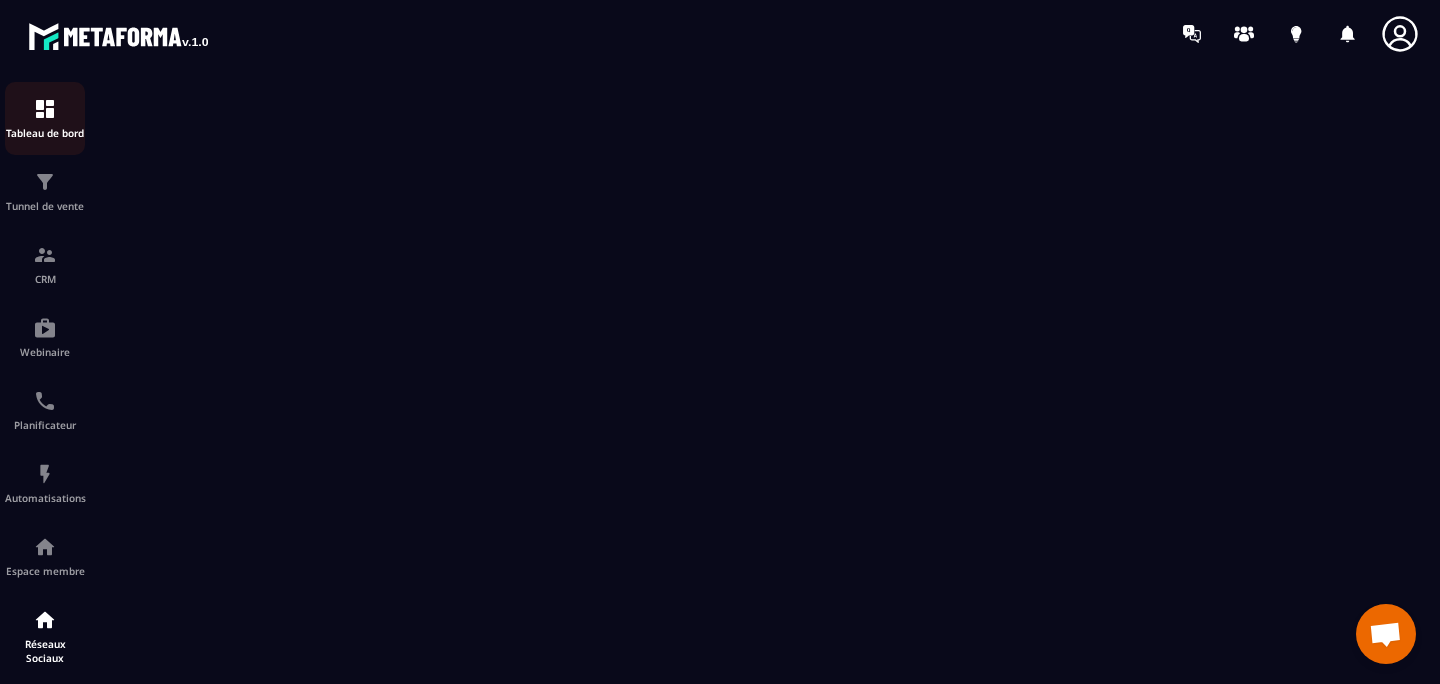 click at bounding box center (45, 109) 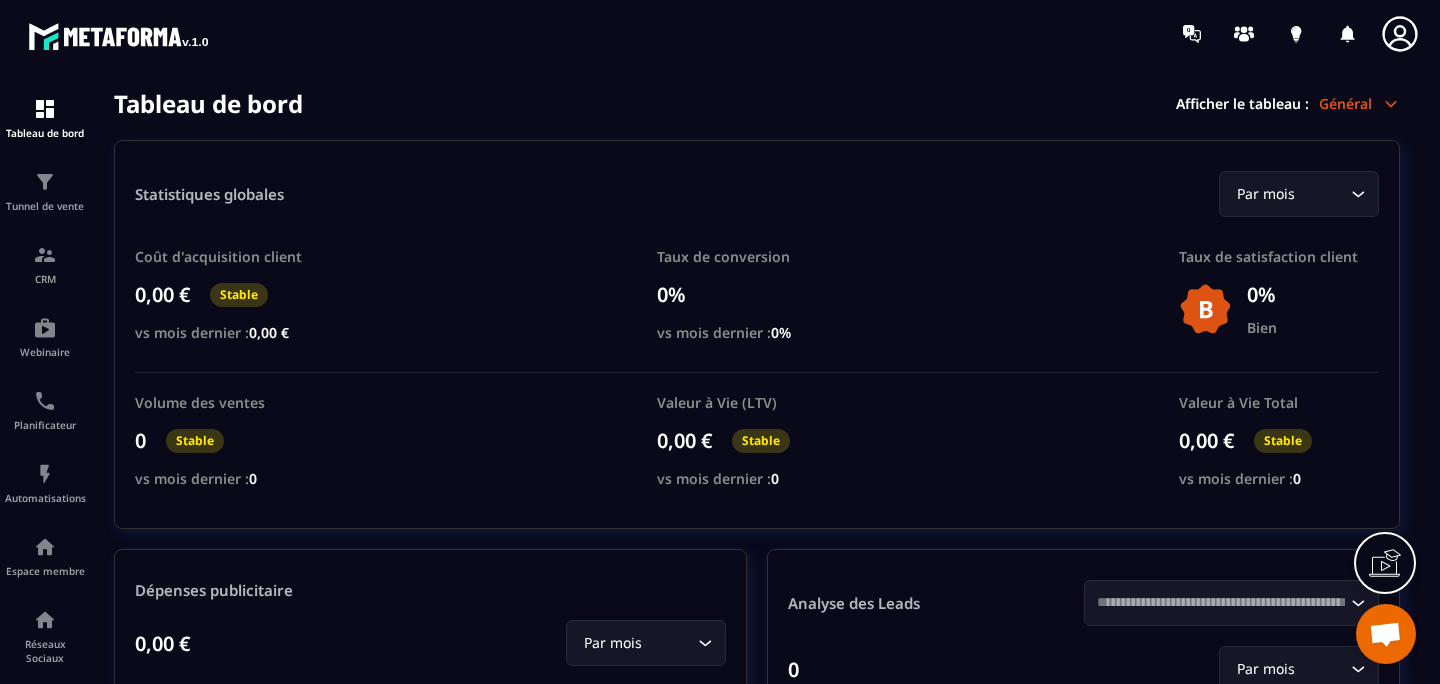 click on "Général" at bounding box center (1359, 103) 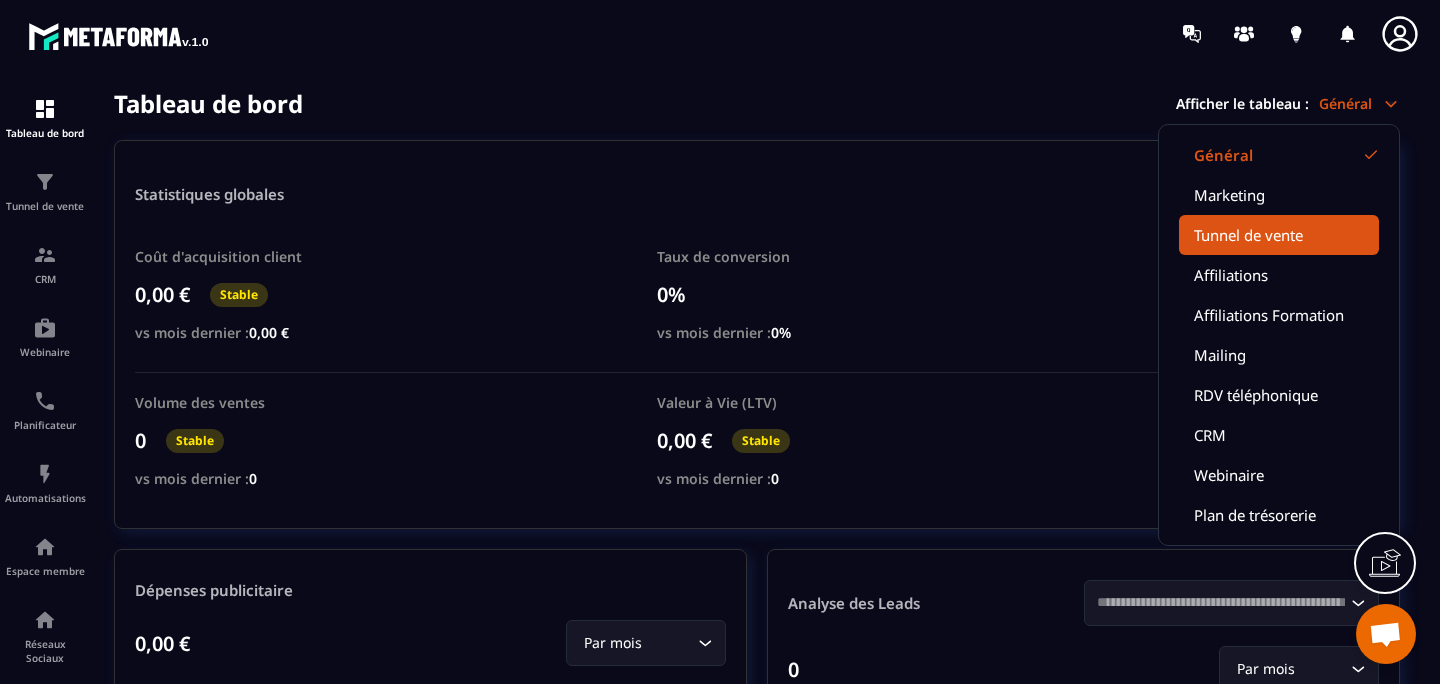click on "Tunnel de vente" at bounding box center [1279, 235] 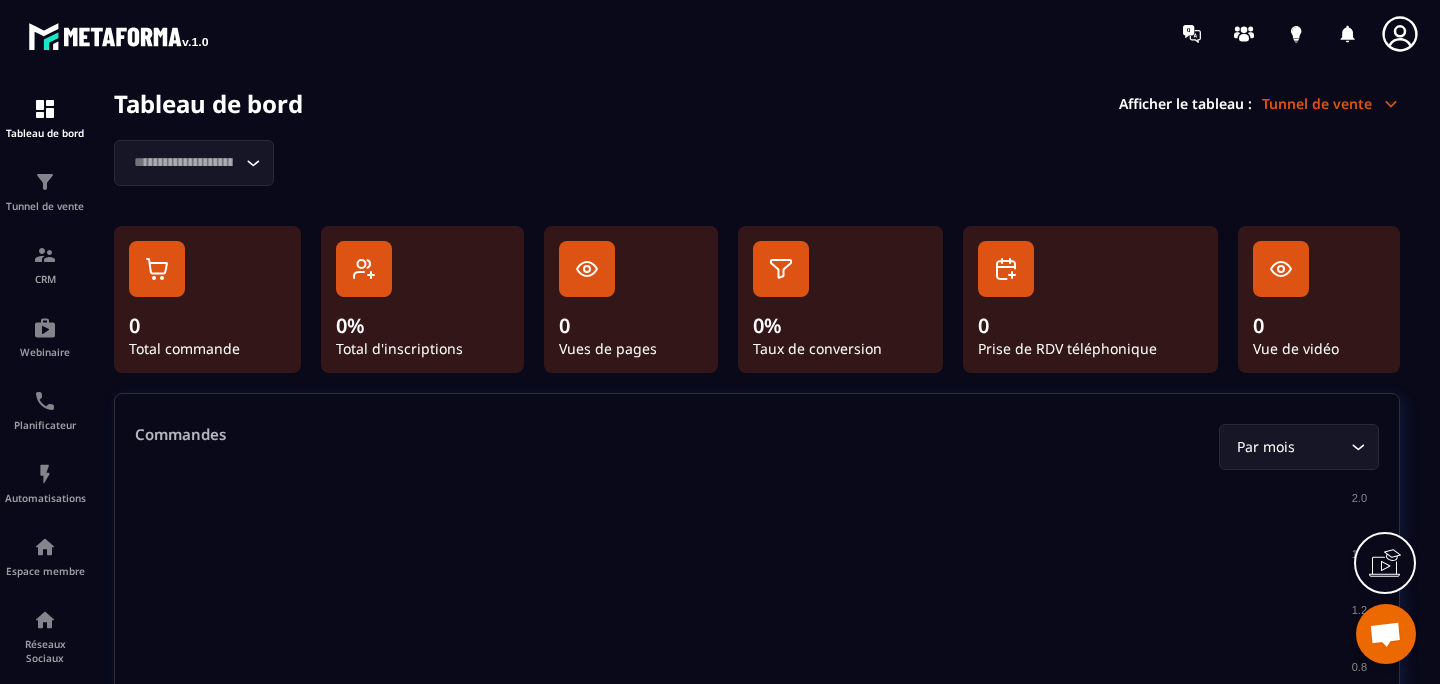 click 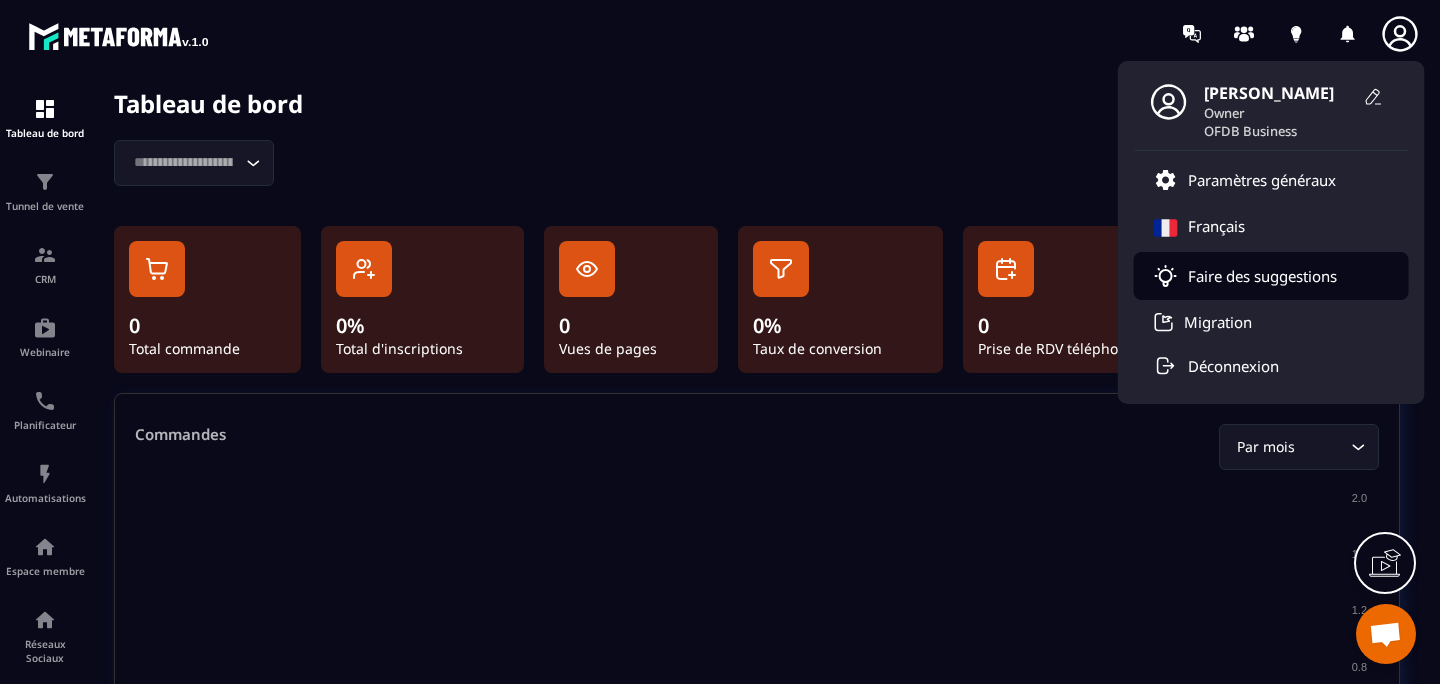 click on "Faire des suggestions" at bounding box center (1262, 276) 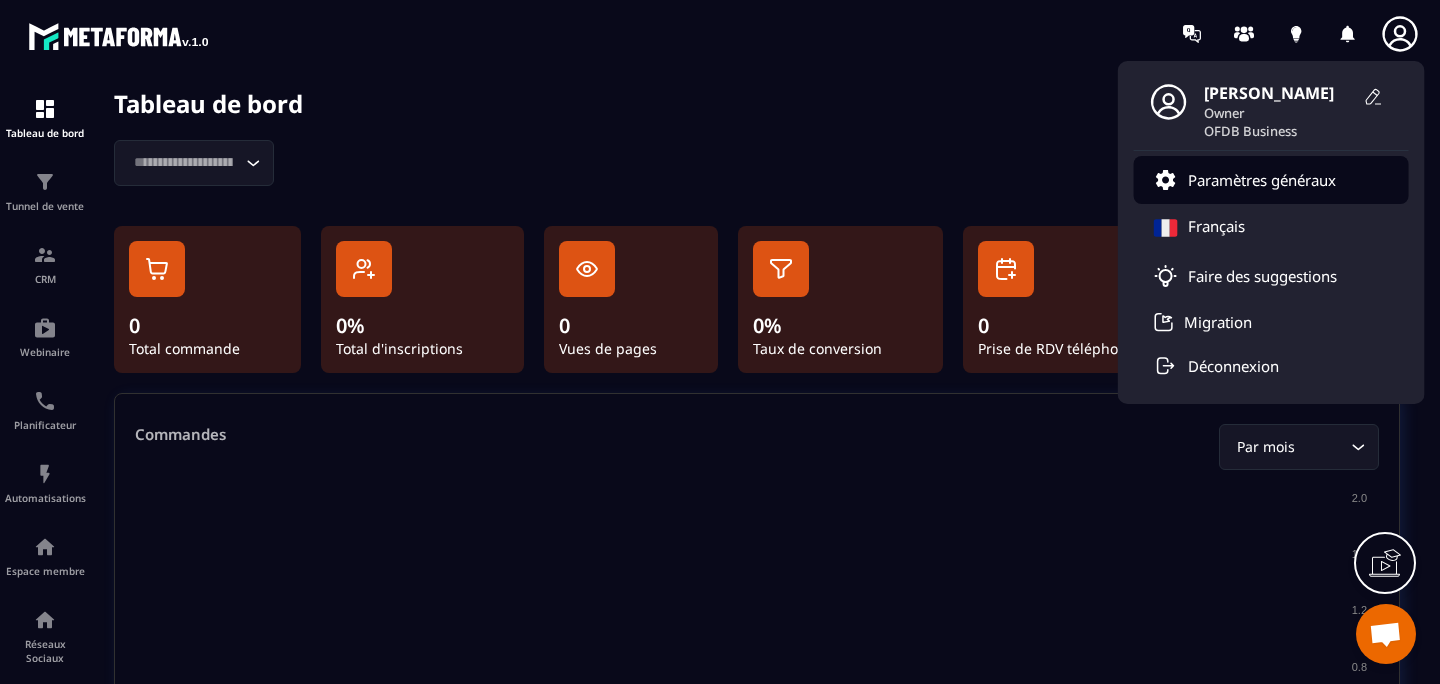 click on "Paramètres généraux" at bounding box center [1262, 180] 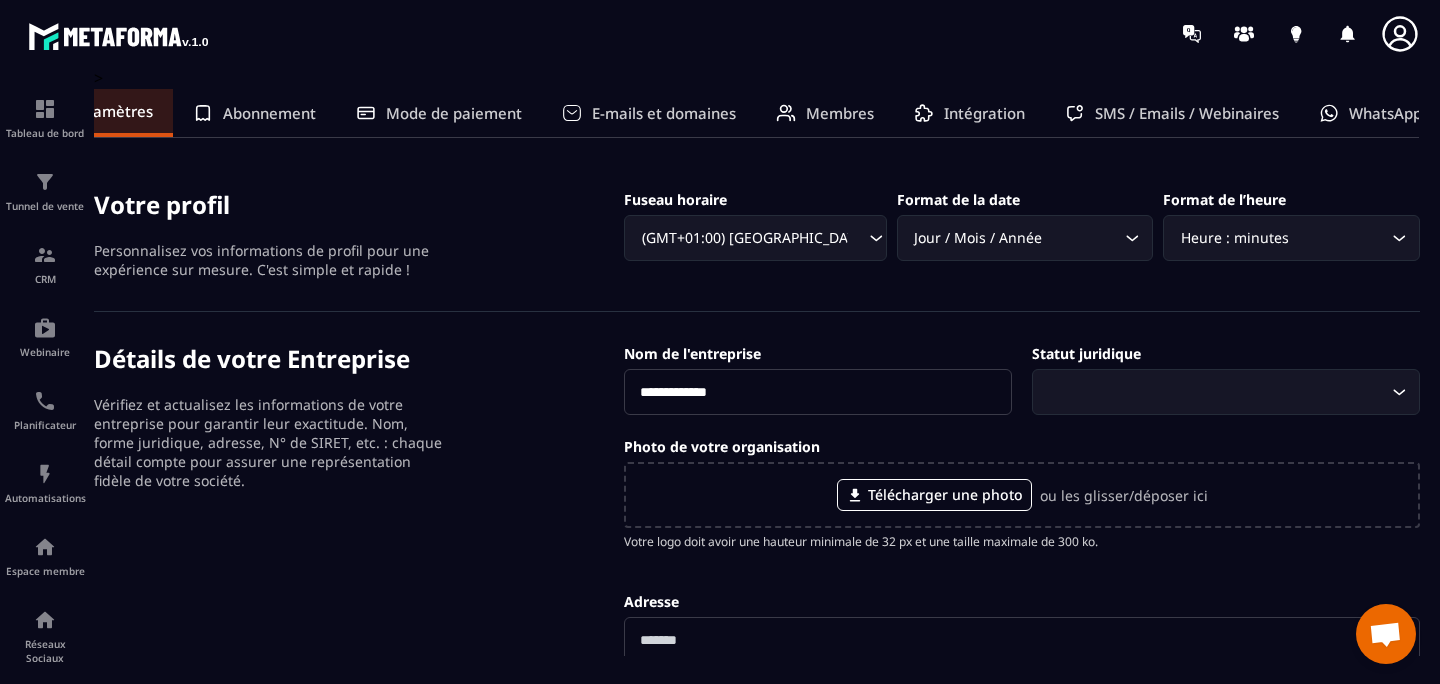 scroll, scrollTop: 0, scrollLeft: 97, axis: horizontal 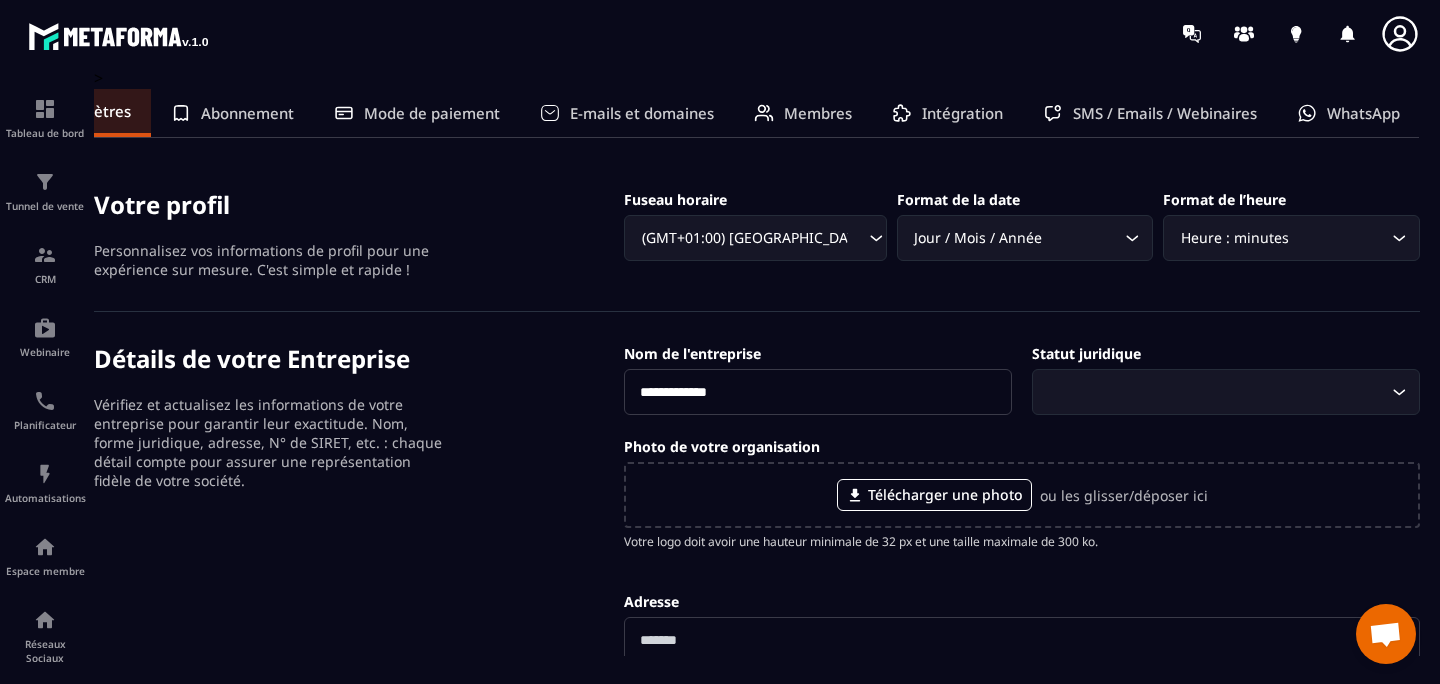 click on "SMS / Emails / Webinaires" 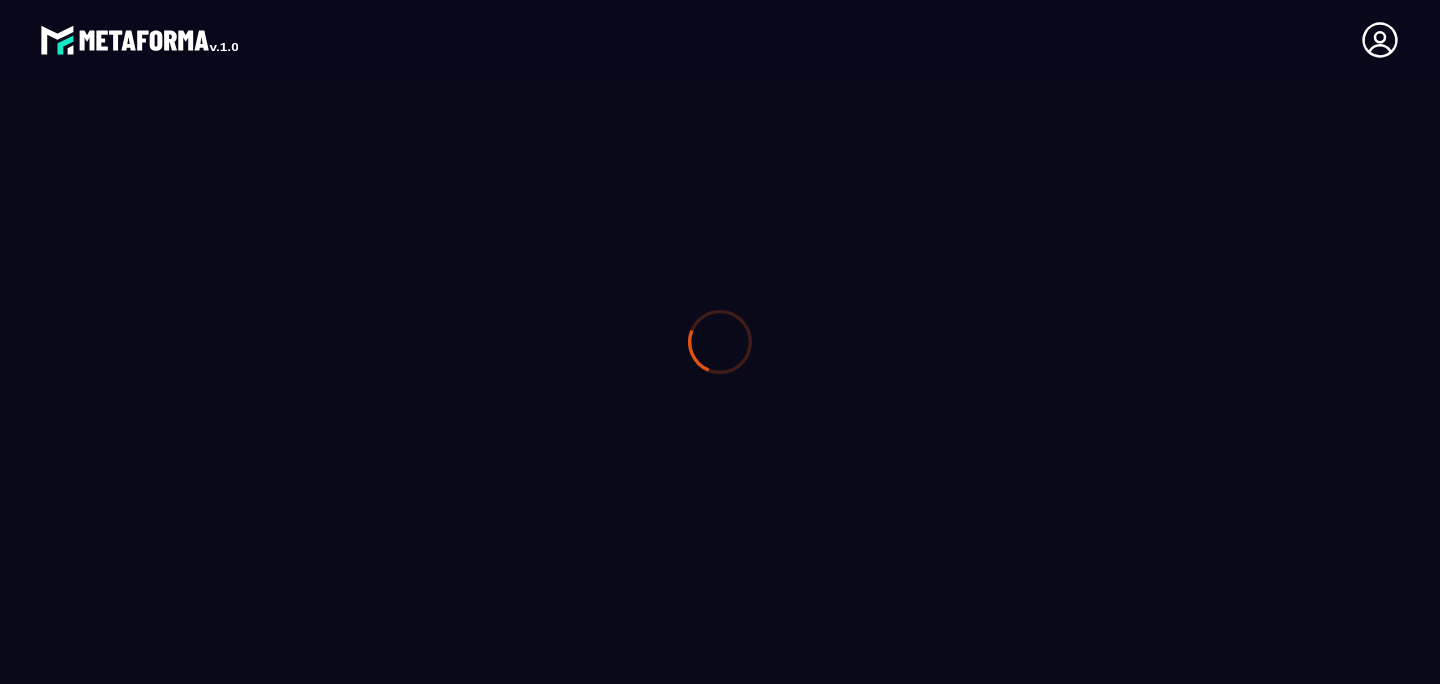 scroll, scrollTop: 0, scrollLeft: 0, axis: both 